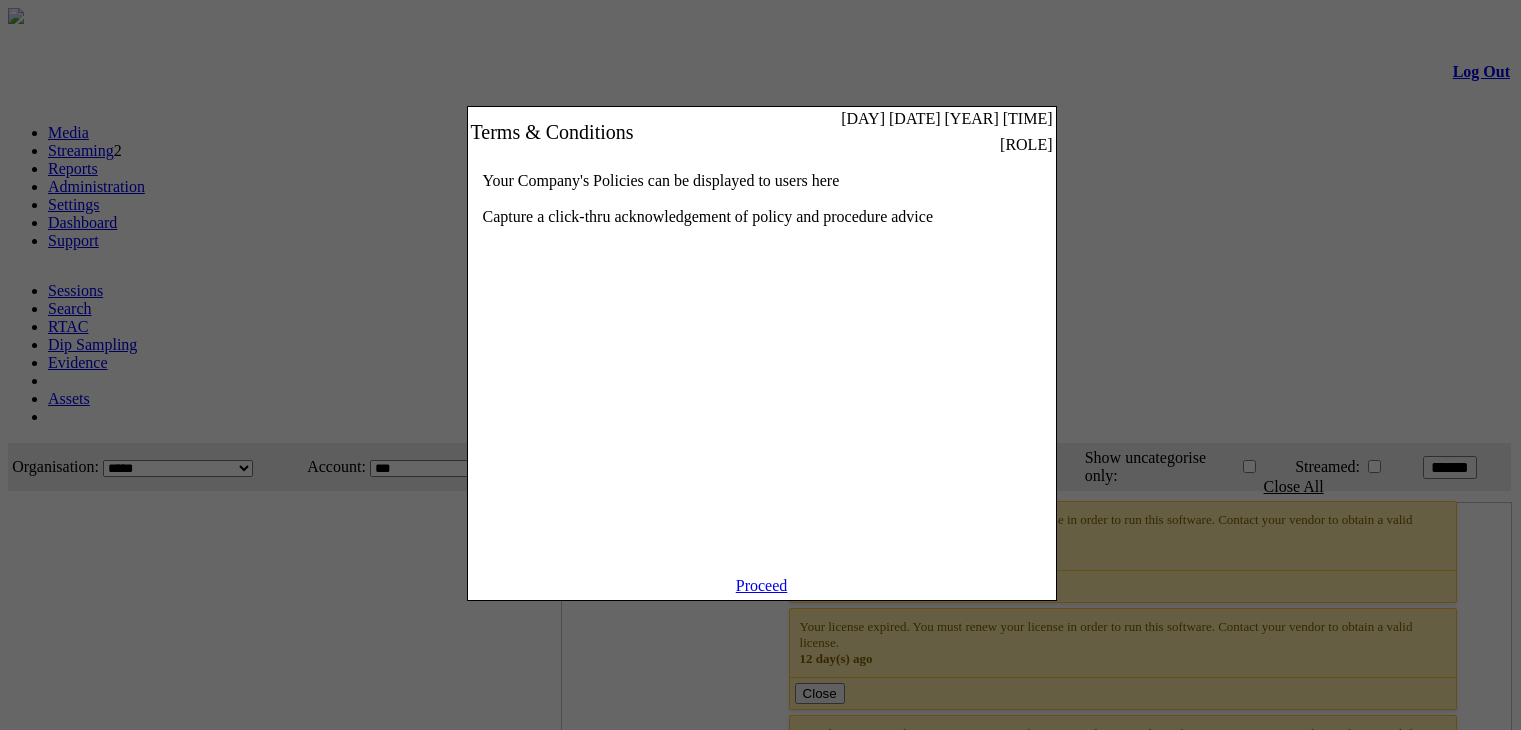 scroll, scrollTop: 0, scrollLeft: 0, axis: both 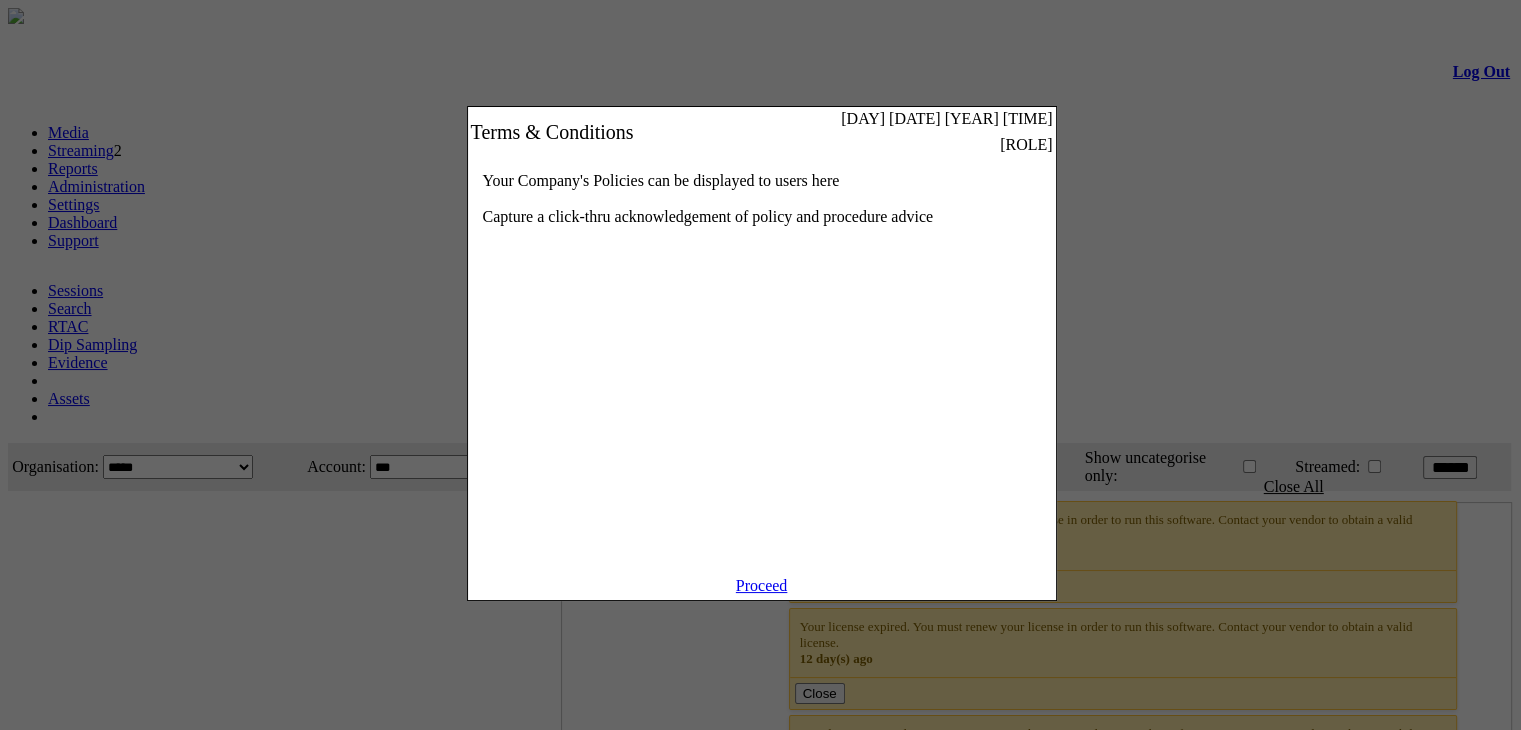 click on "Proceed" at bounding box center [762, 585] 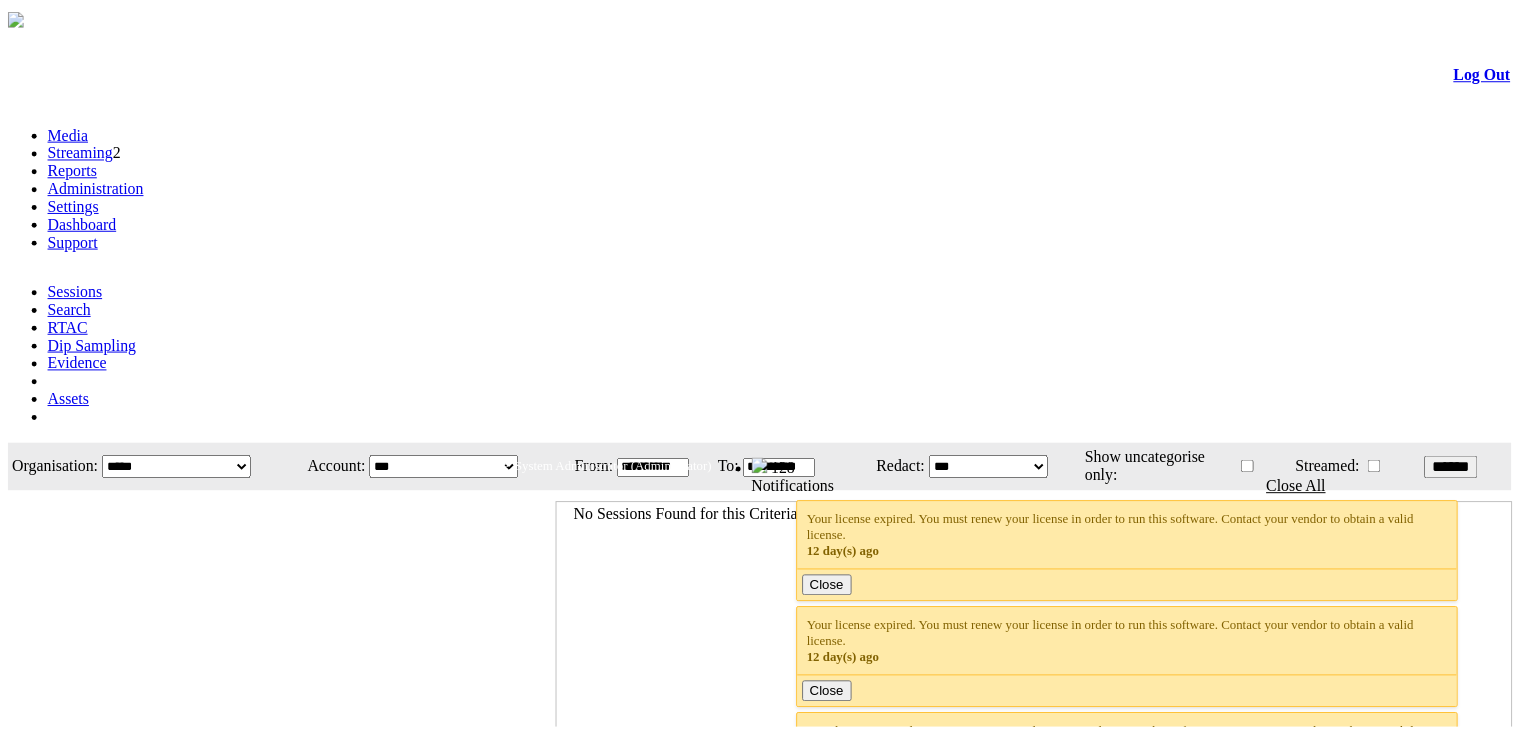 scroll, scrollTop: 0, scrollLeft: 0, axis: both 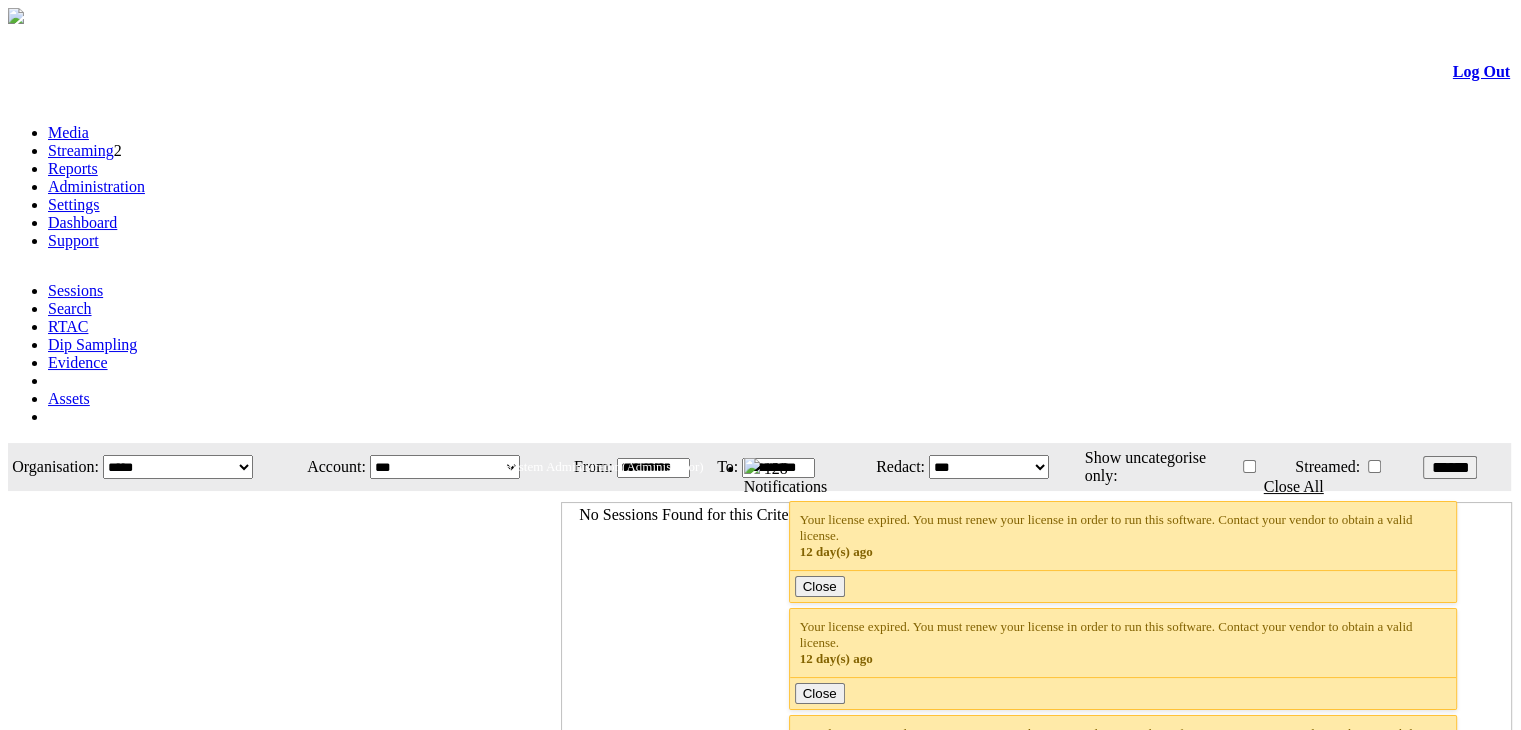 click on "Streaming" at bounding box center [81, 150] 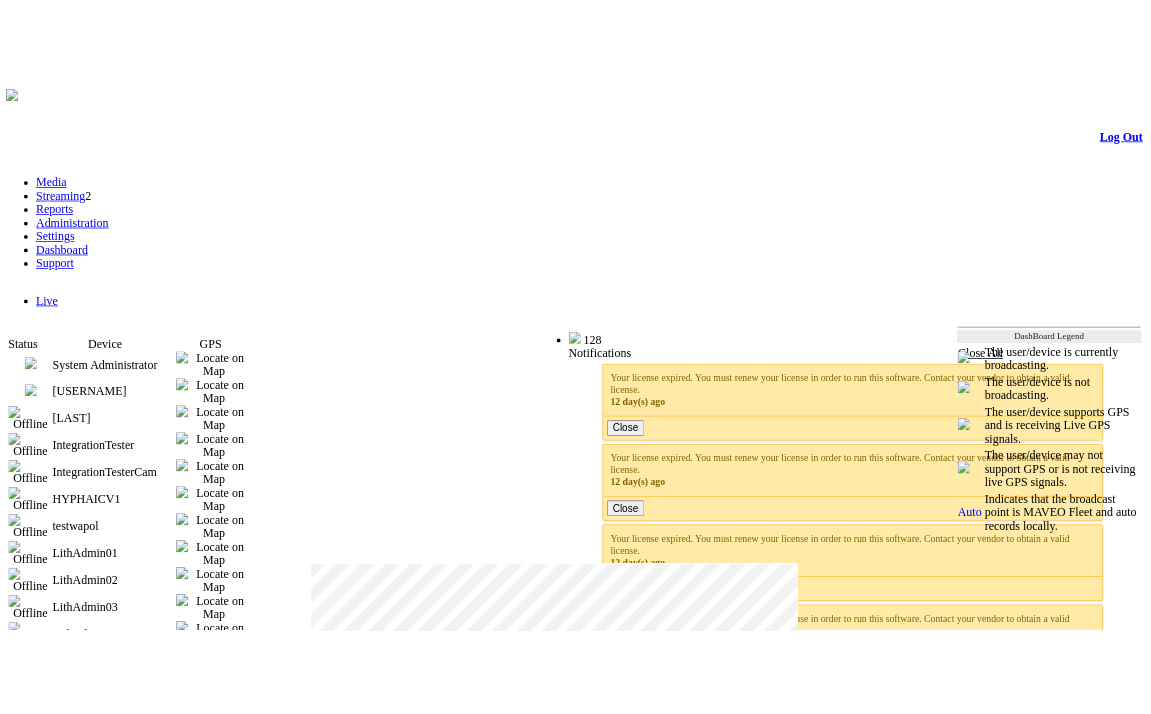 scroll, scrollTop: 0, scrollLeft: 0, axis: both 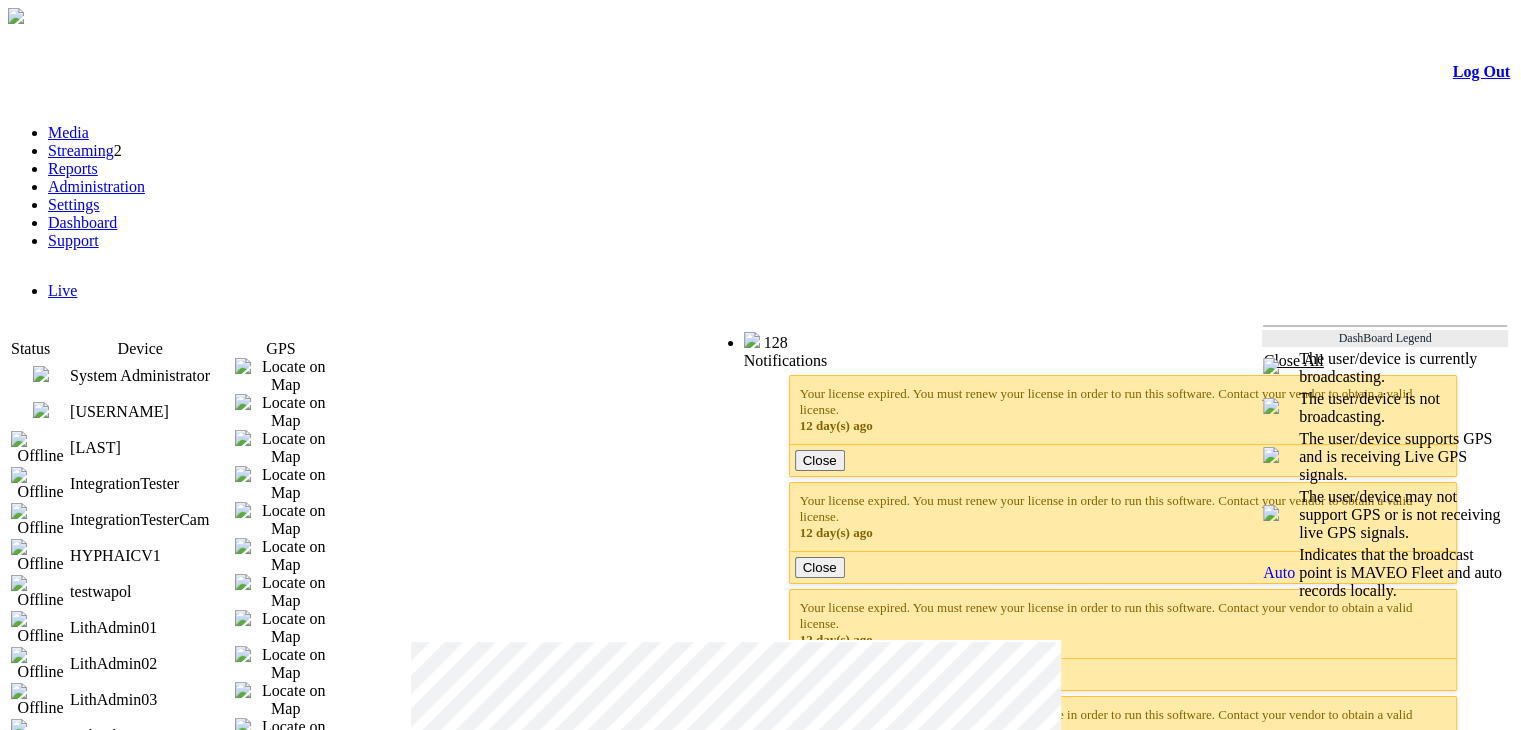 click at bounding box center (41, 410) 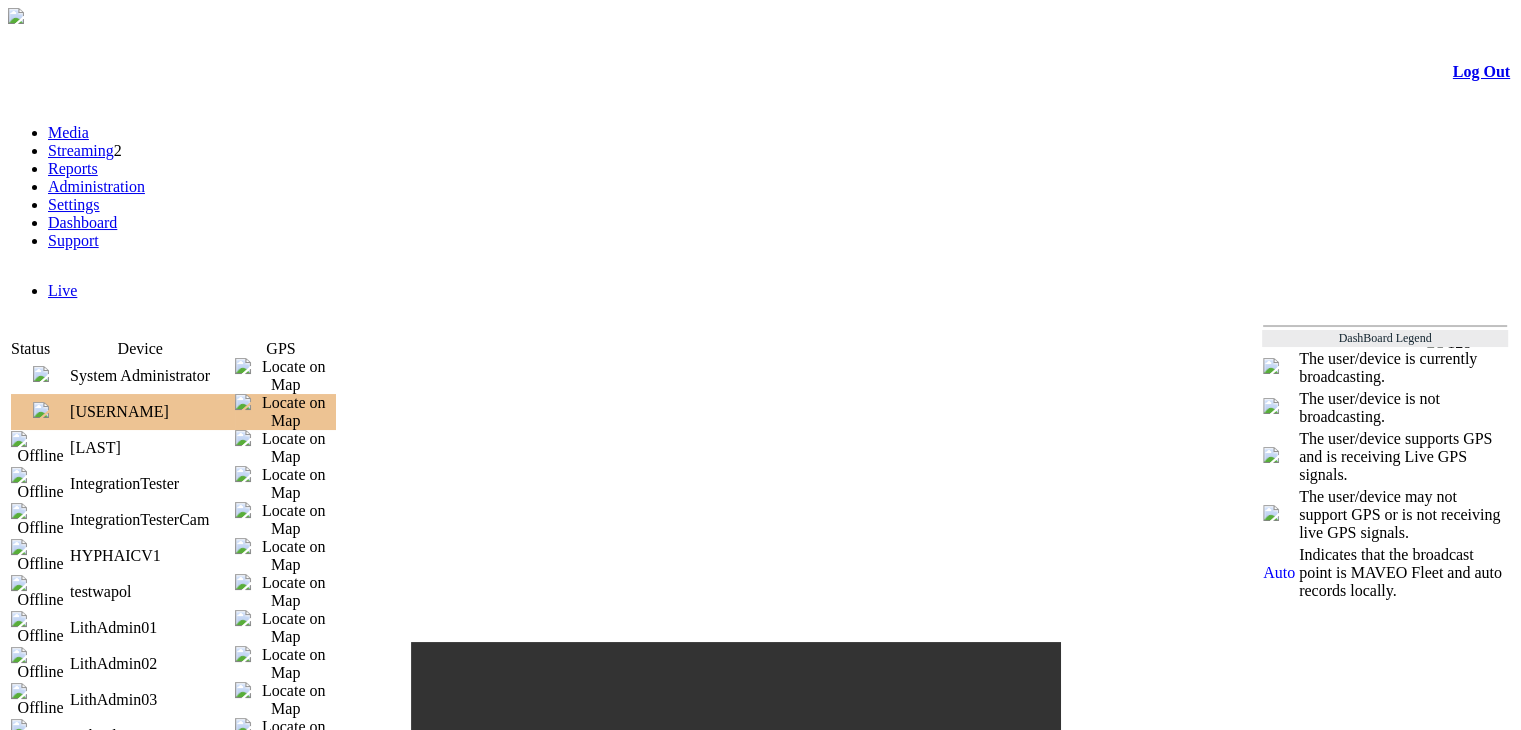 click at bounding box center (41, 374) 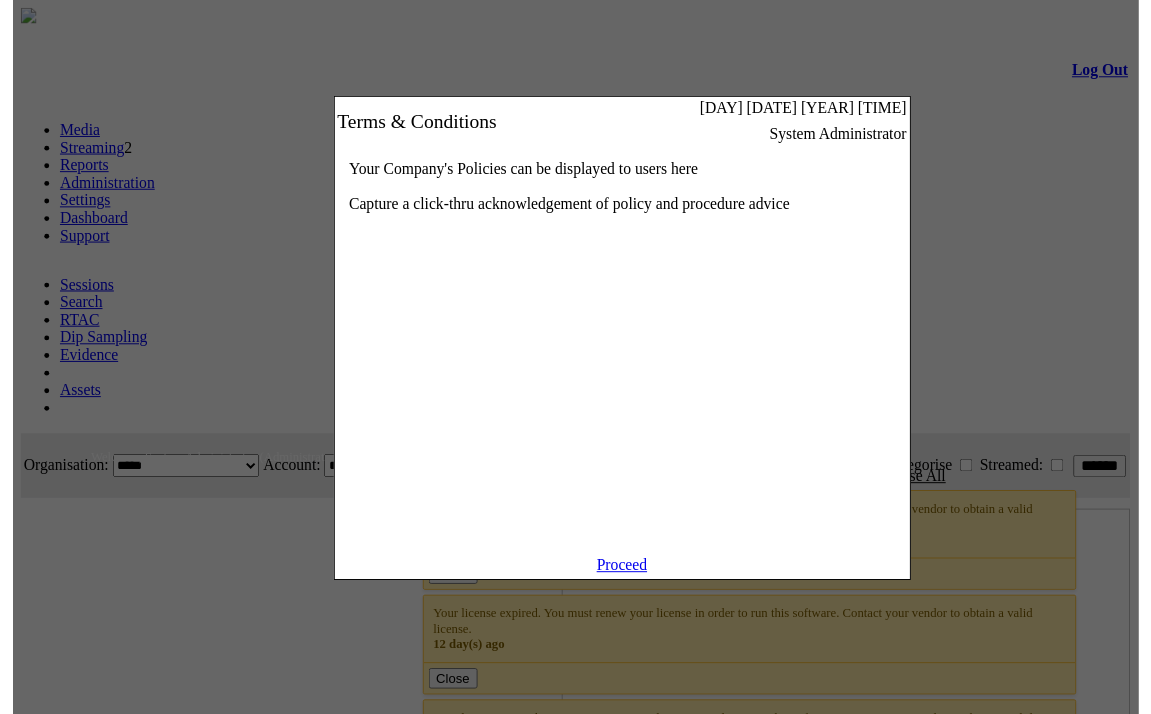 scroll, scrollTop: 0, scrollLeft: 92, axis: horizontal 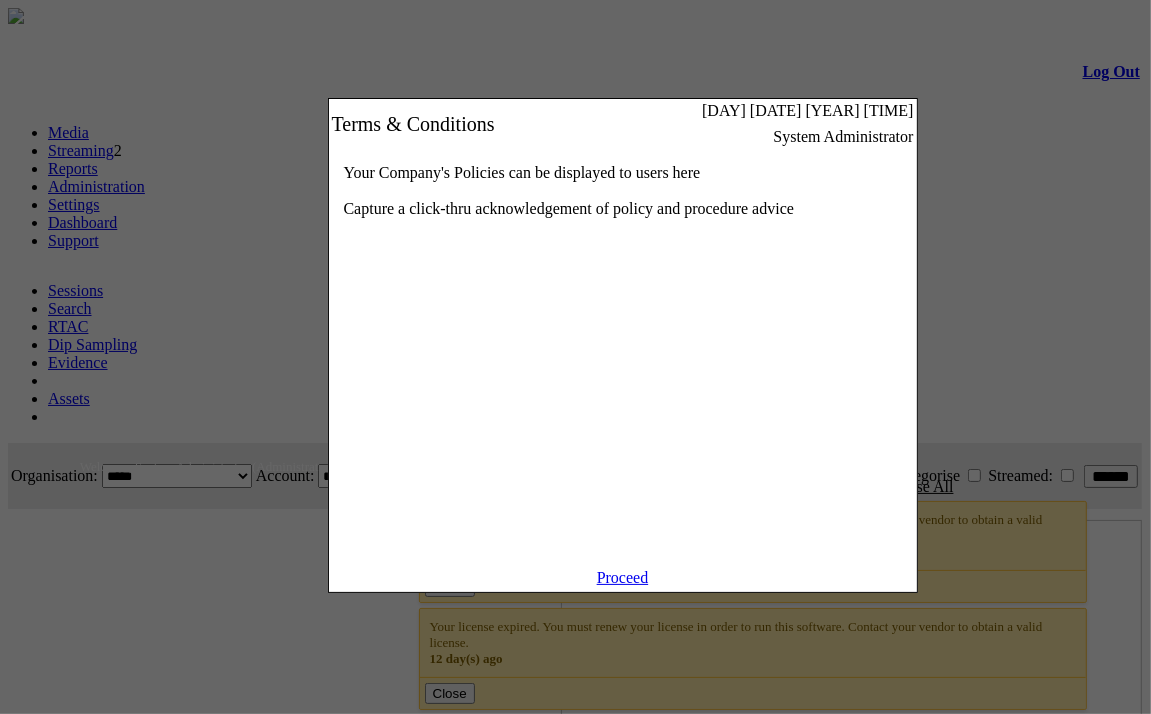 click on "Proceed" at bounding box center (623, 577) 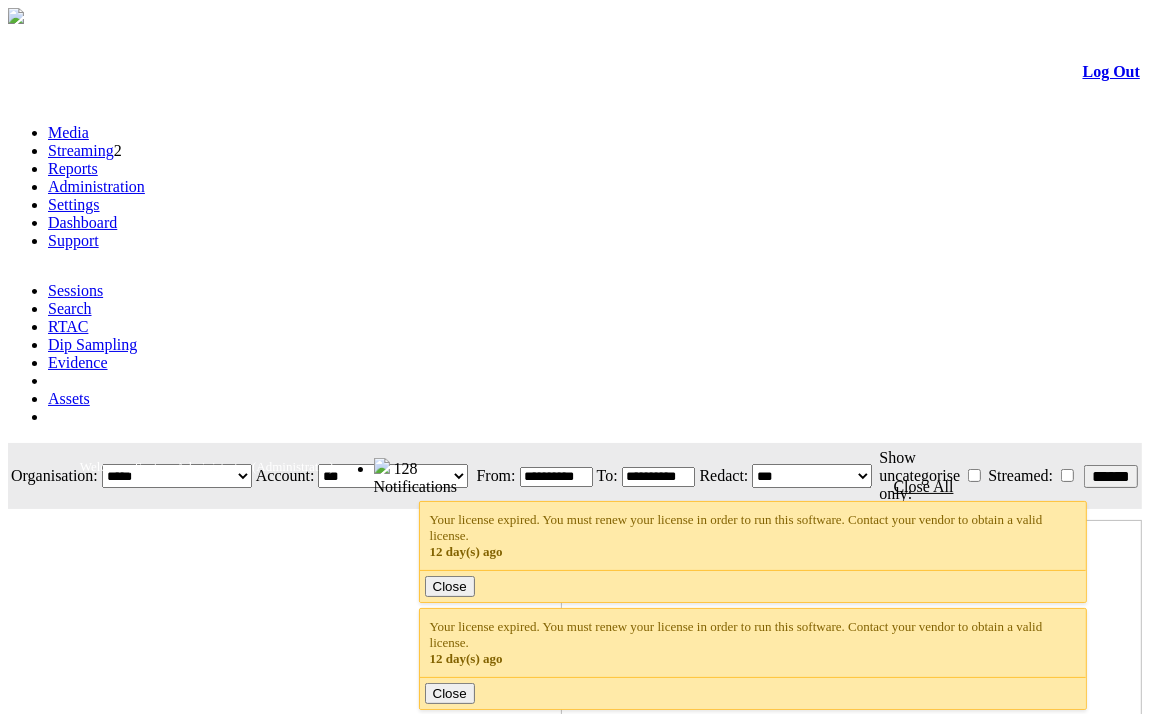 scroll, scrollTop: 0, scrollLeft: 92, axis: horizontal 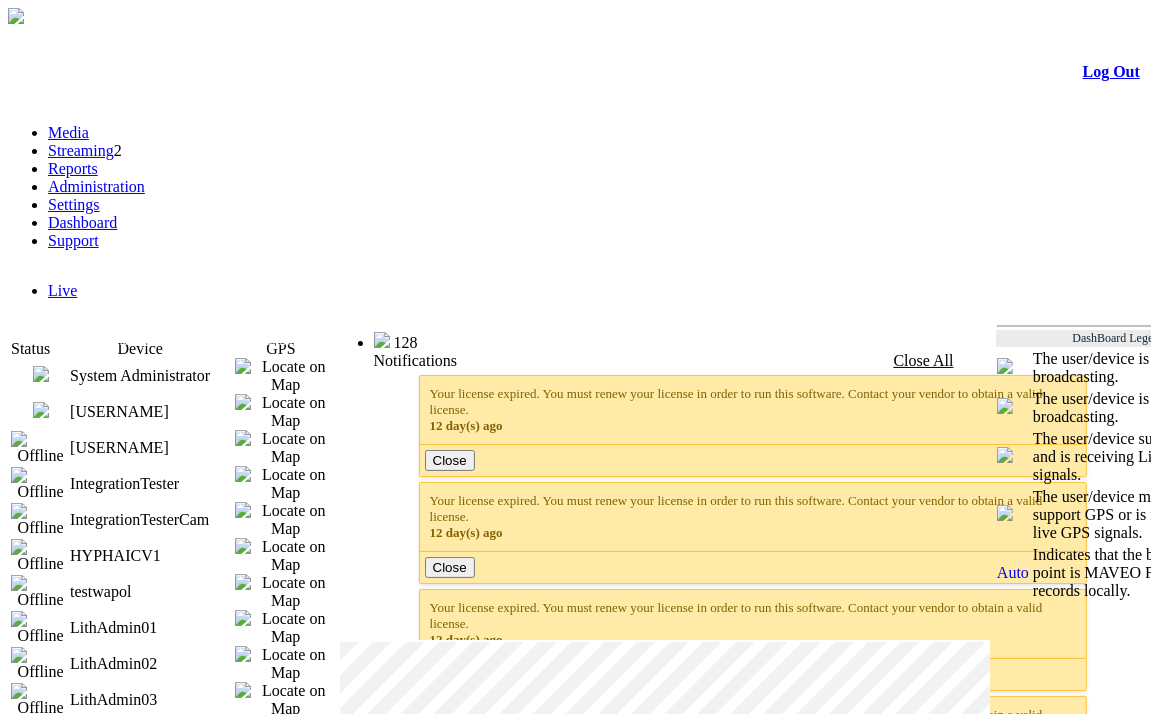 click at bounding box center (41, 410) 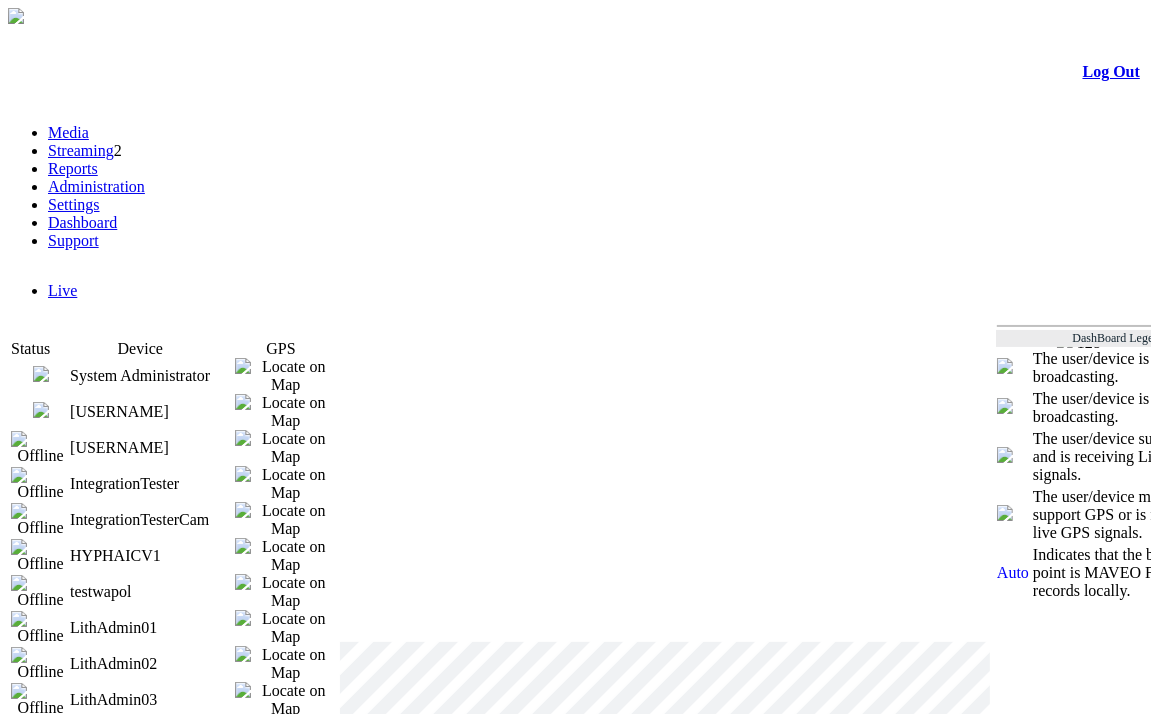click at bounding box center [41, 410] 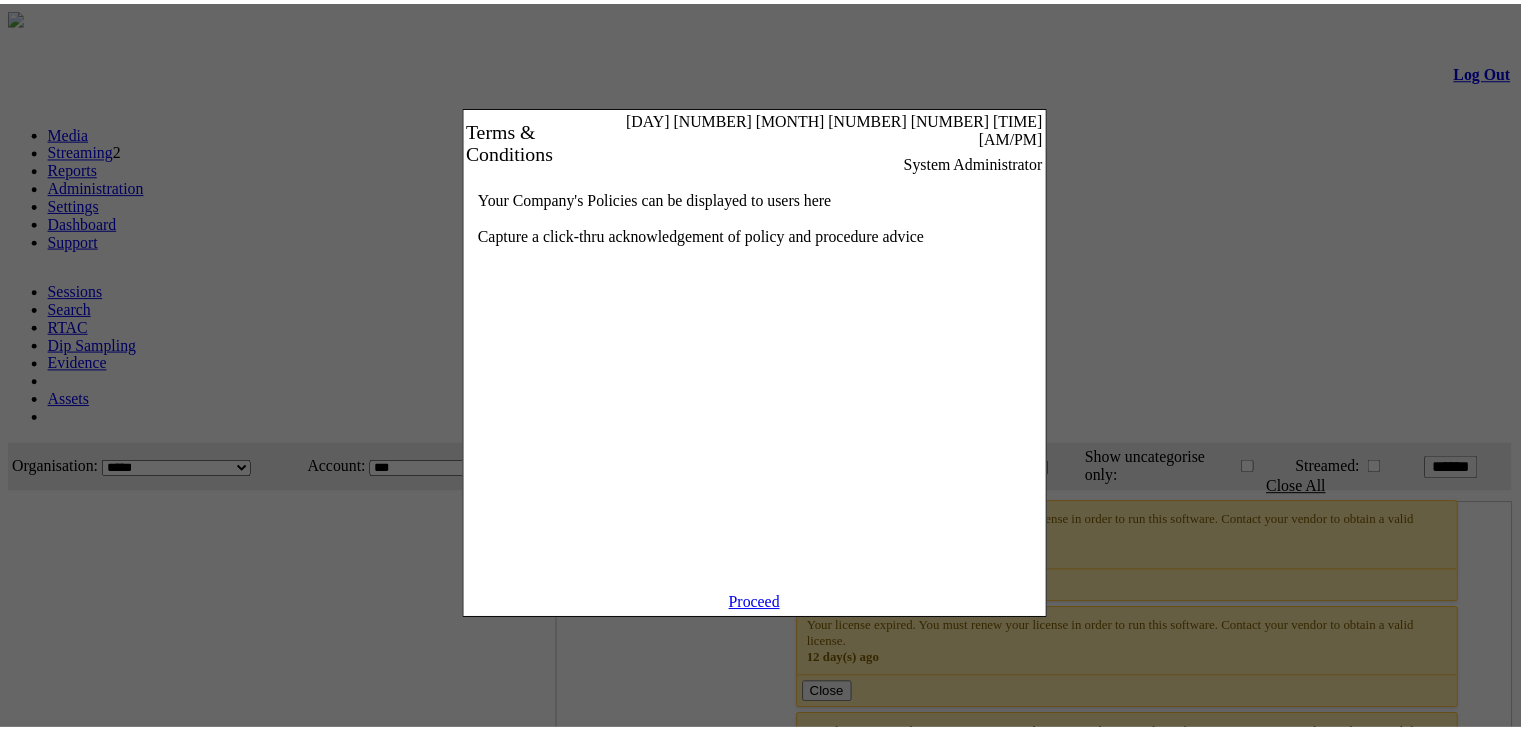 scroll, scrollTop: 0, scrollLeft: 0, axis: both 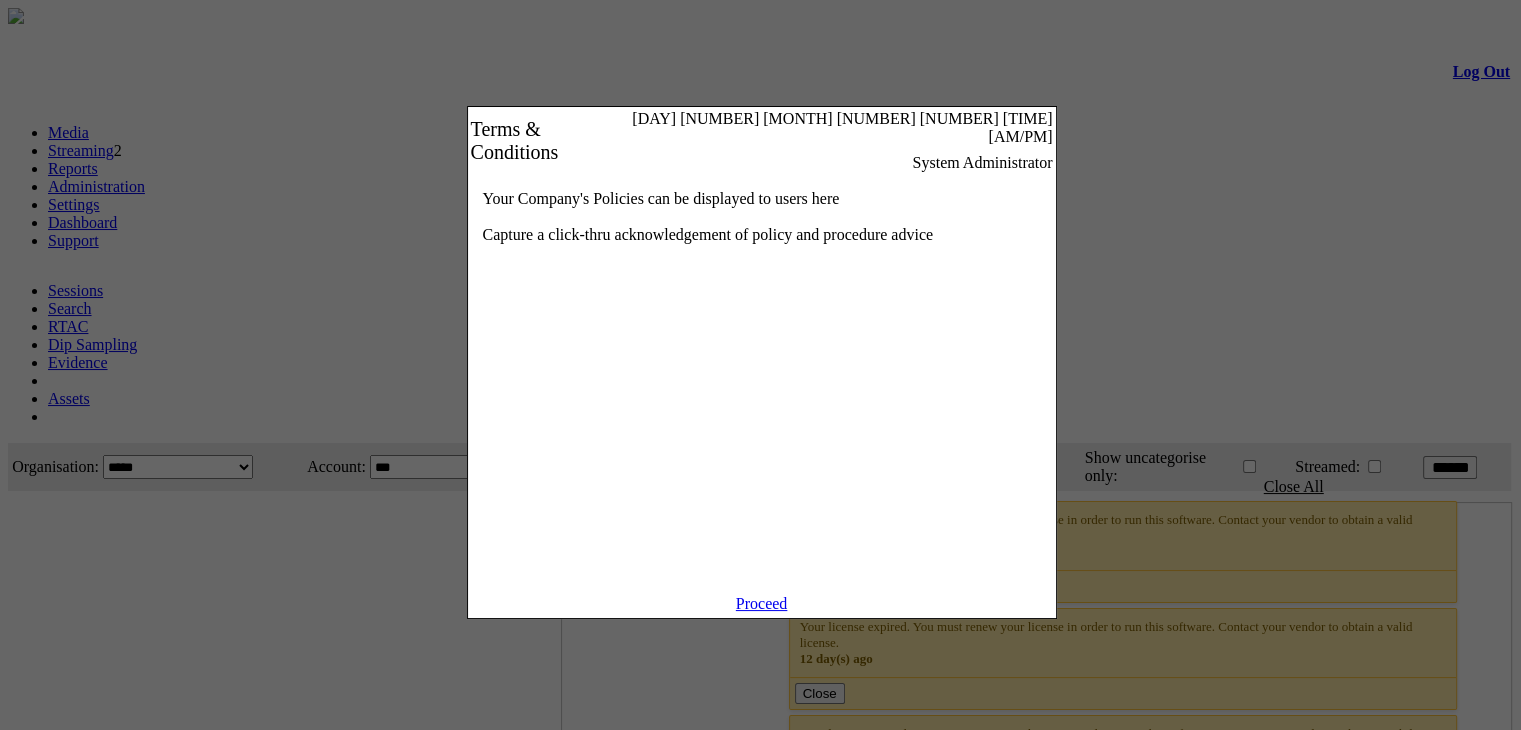 click on "Proceed" at bounding box center [762, 603] 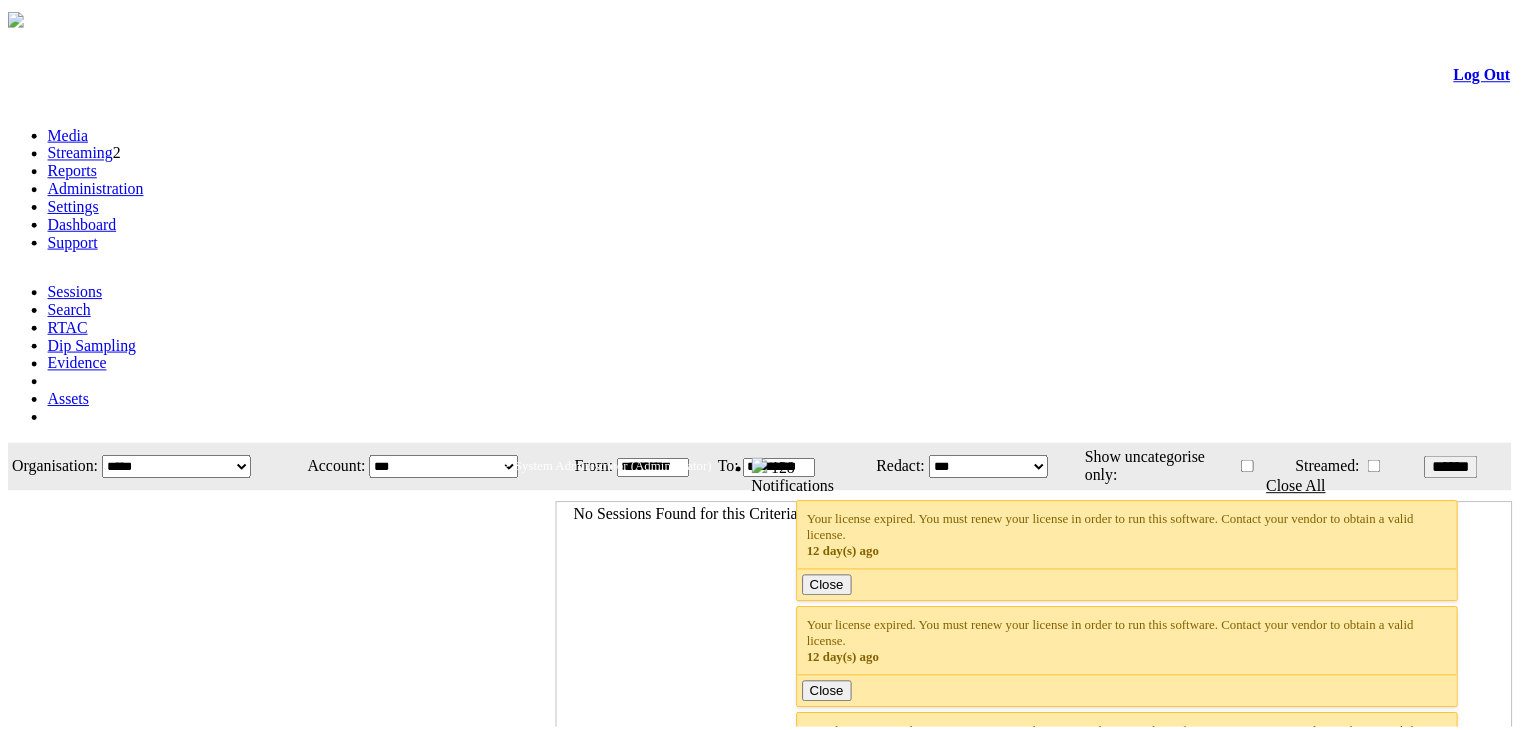 scroll, scrollTop: 0, scrollLeft: 0, axis: both 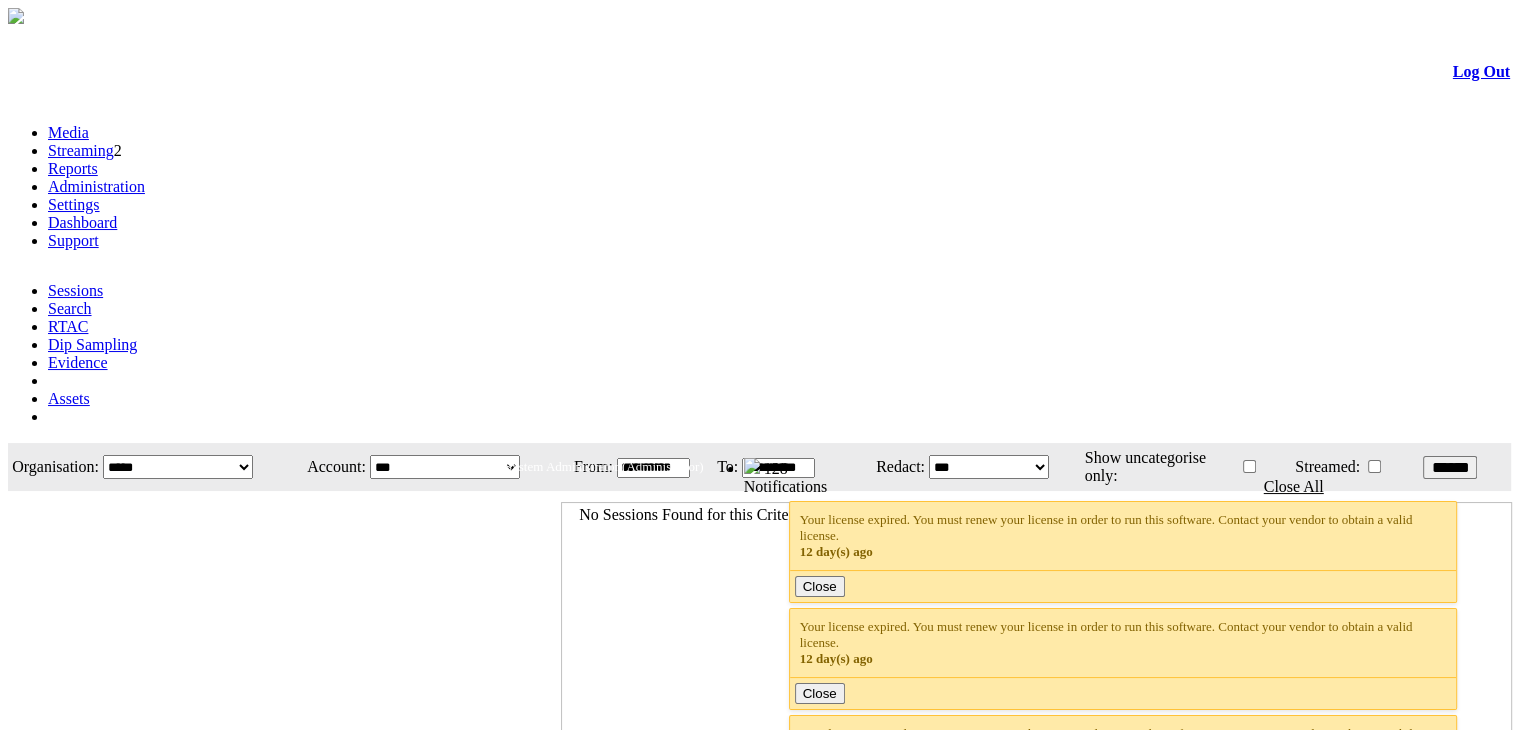 click on "Streaming 2" at bounding box center (780, 151) 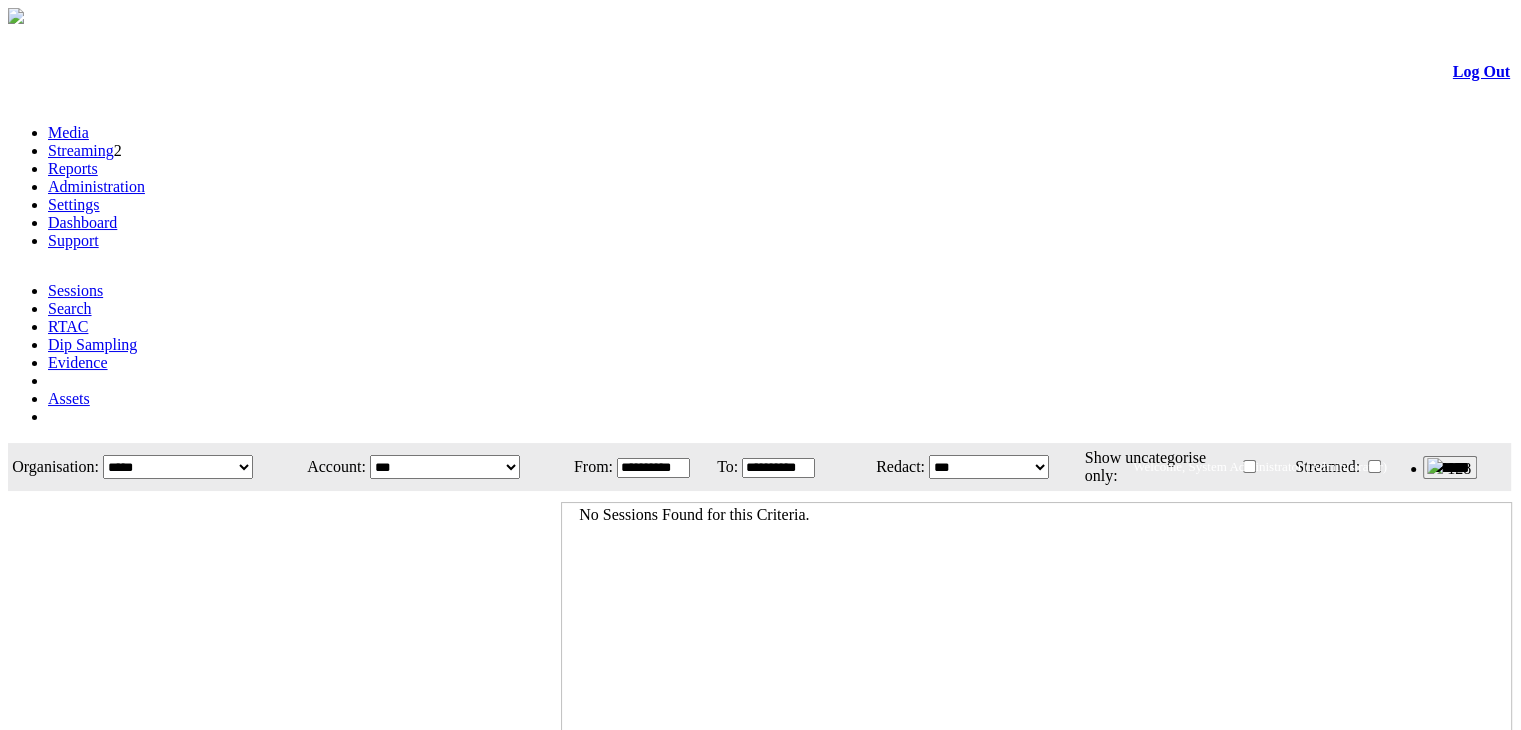 click on "Streaming" at bounding box center [81, 150] 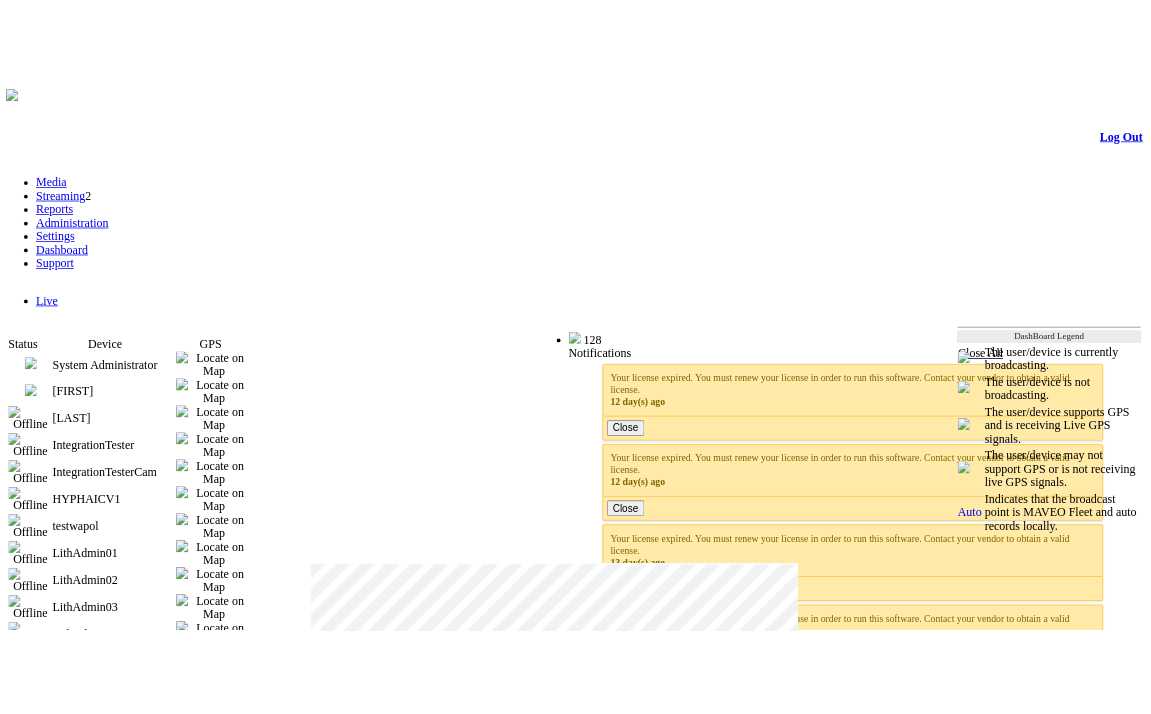 scroll, scrollTop: 0, scrollLeft: 0, axis: both 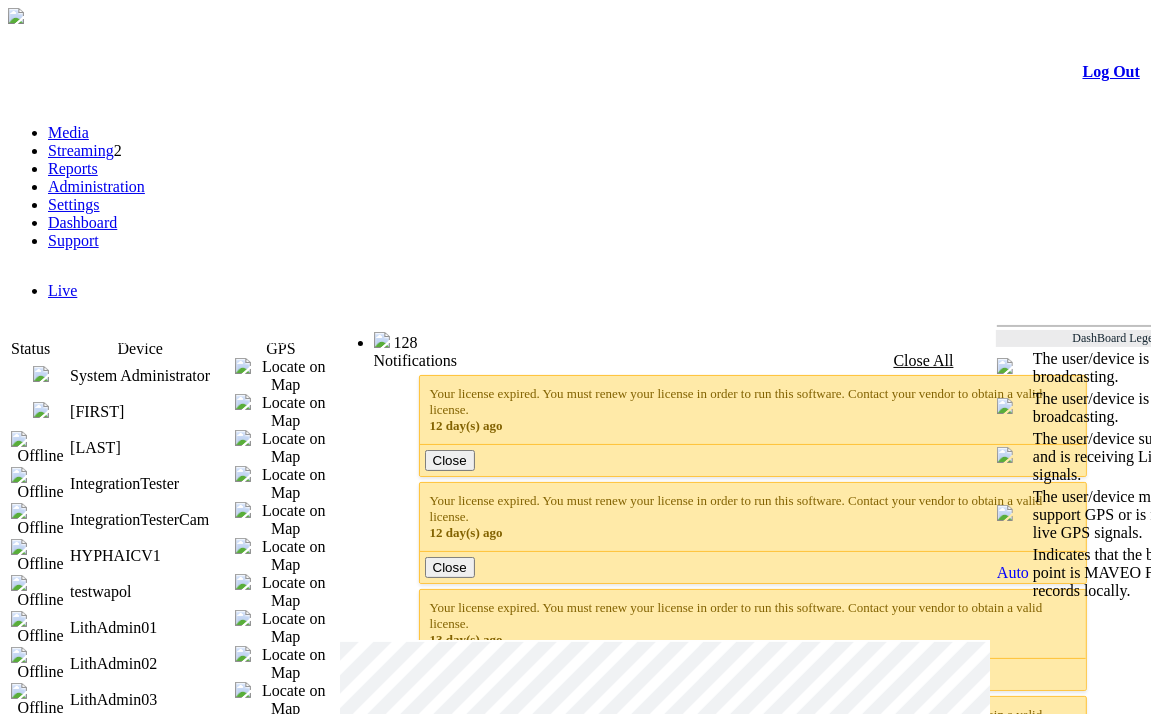 click at bounding box center [41, 410] 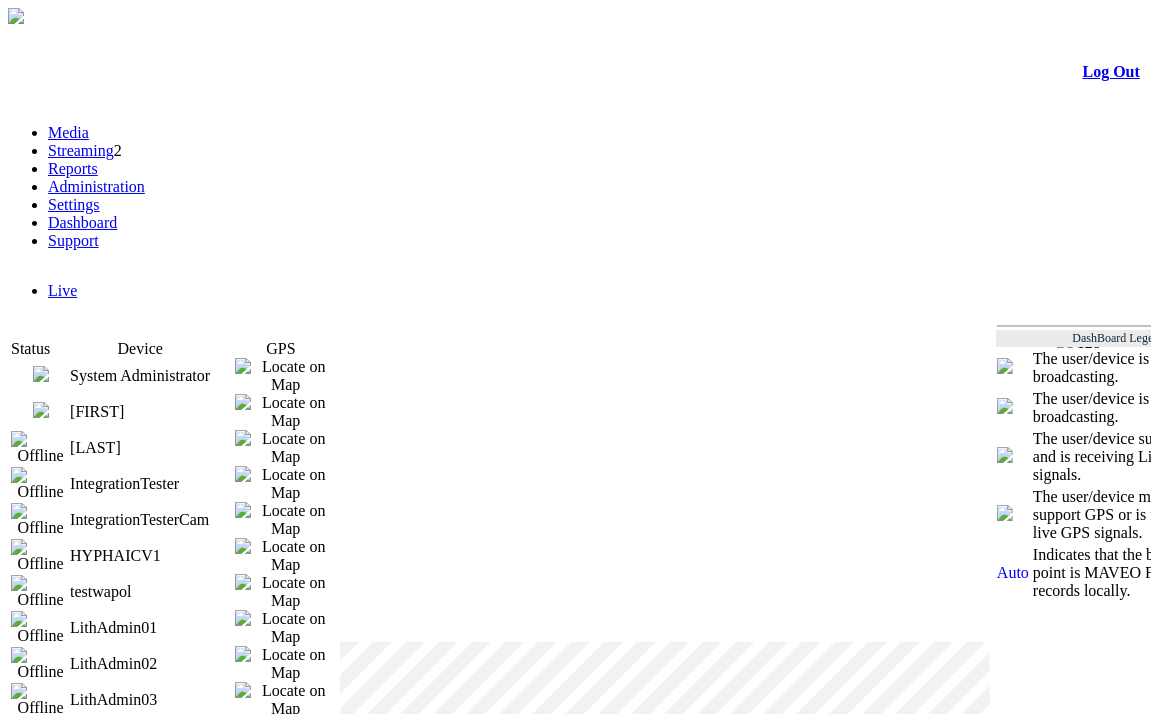 click on "Log Out
Media Streaming 2 Reports Administration Settings Dashboard Support
Live
128   Notifications Close All" at bounding box center [575, 593] 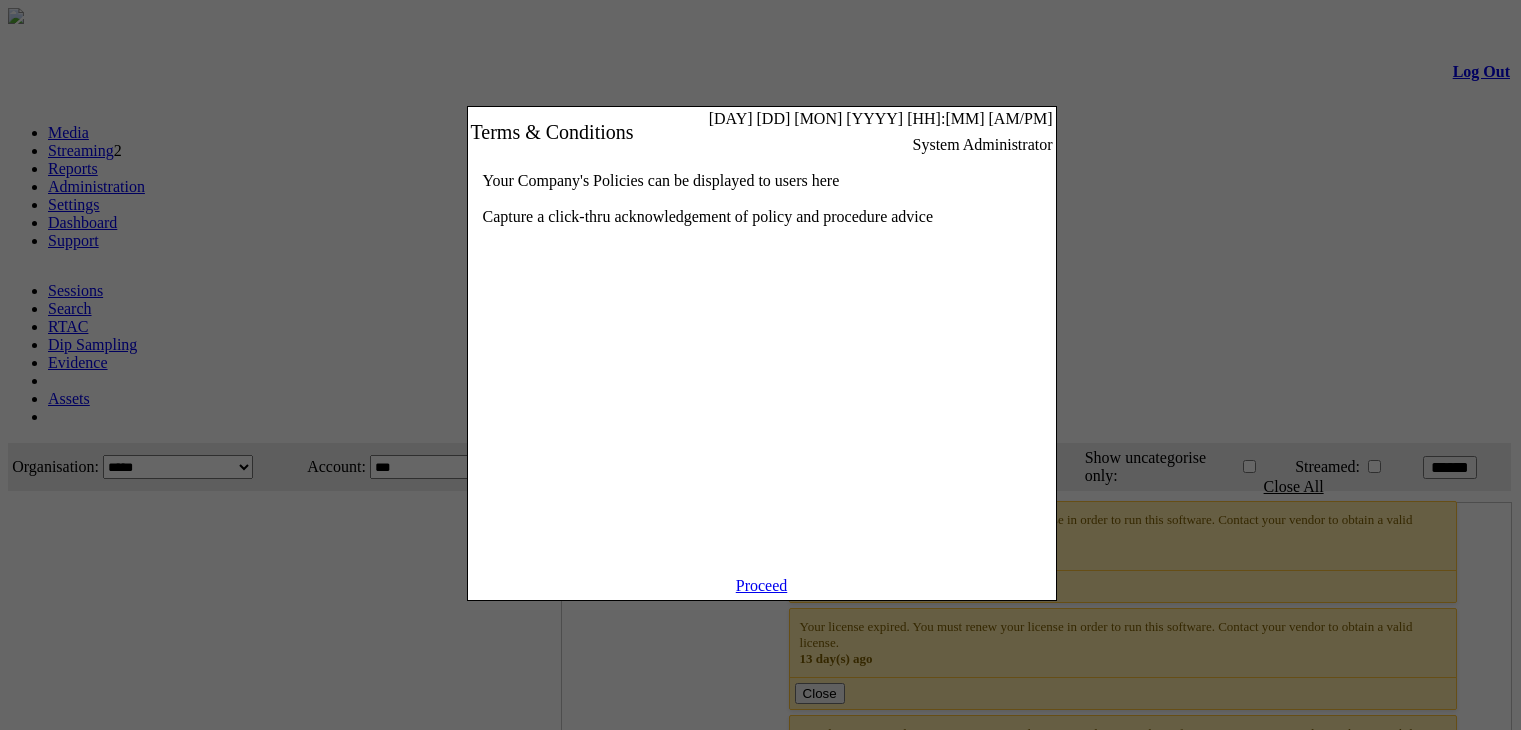 scroll, scrollTop: 0, scrollLeft: 0, axis: both 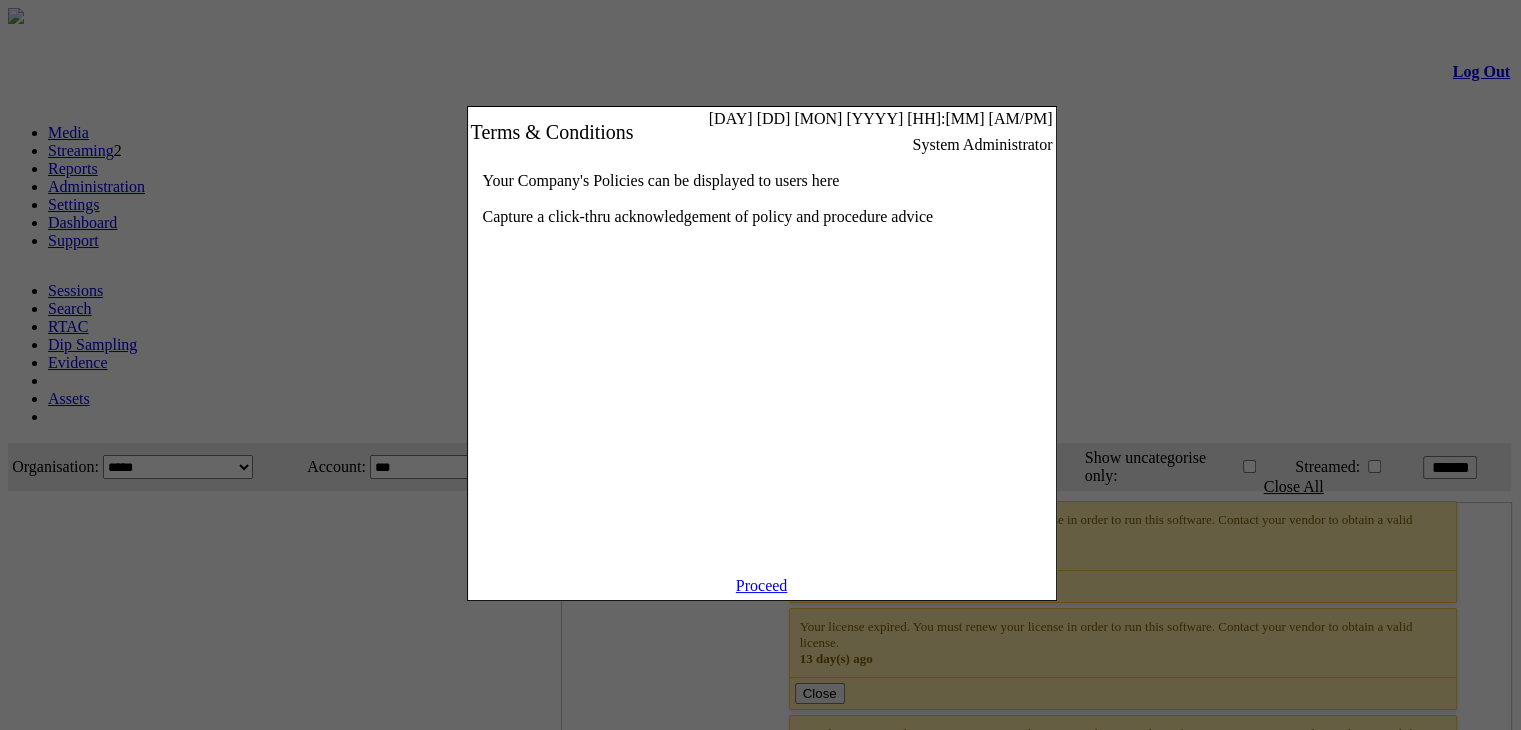 click on "Proceed" at bounding box center [762, 585] 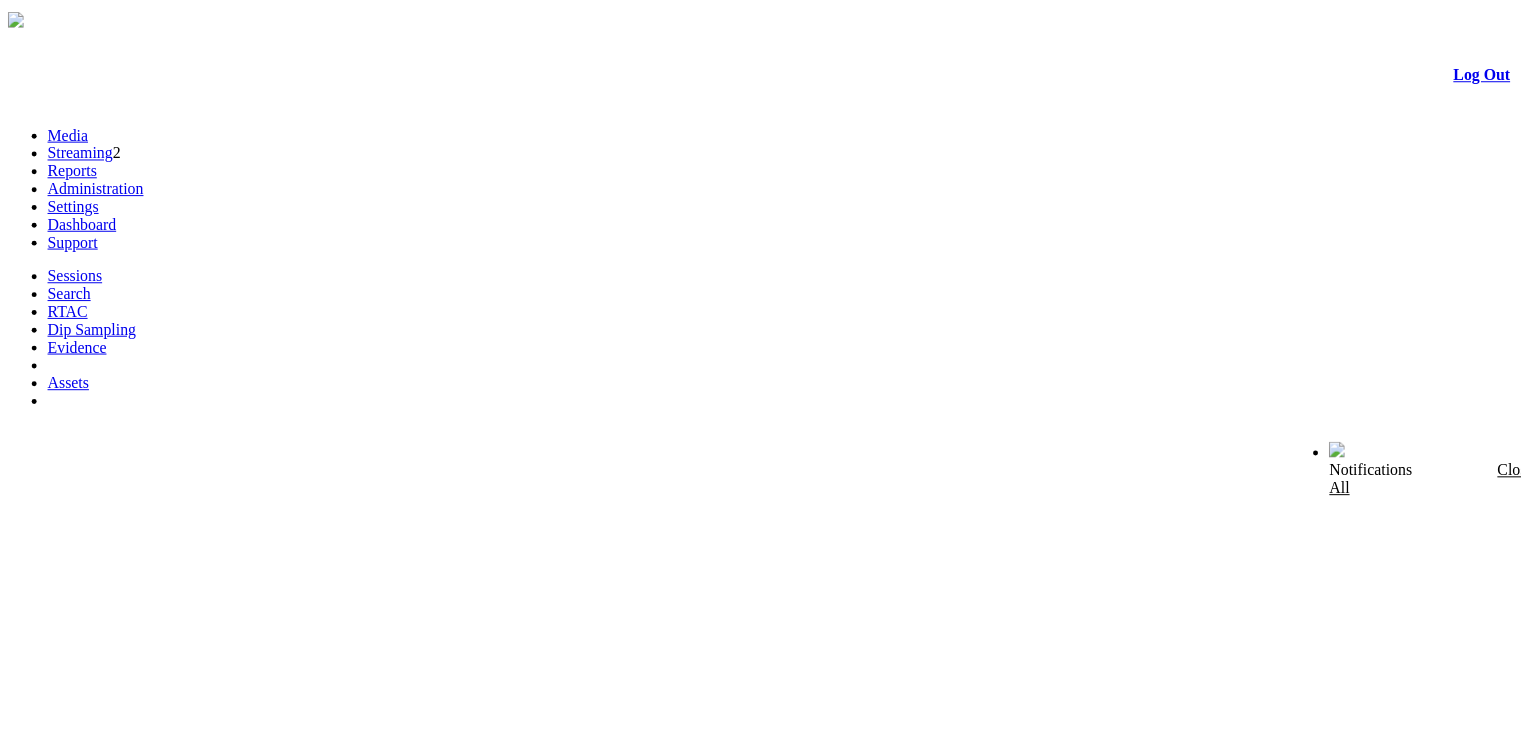 scroll, scrollTop: 0, scrollLeft: 0, axis: both 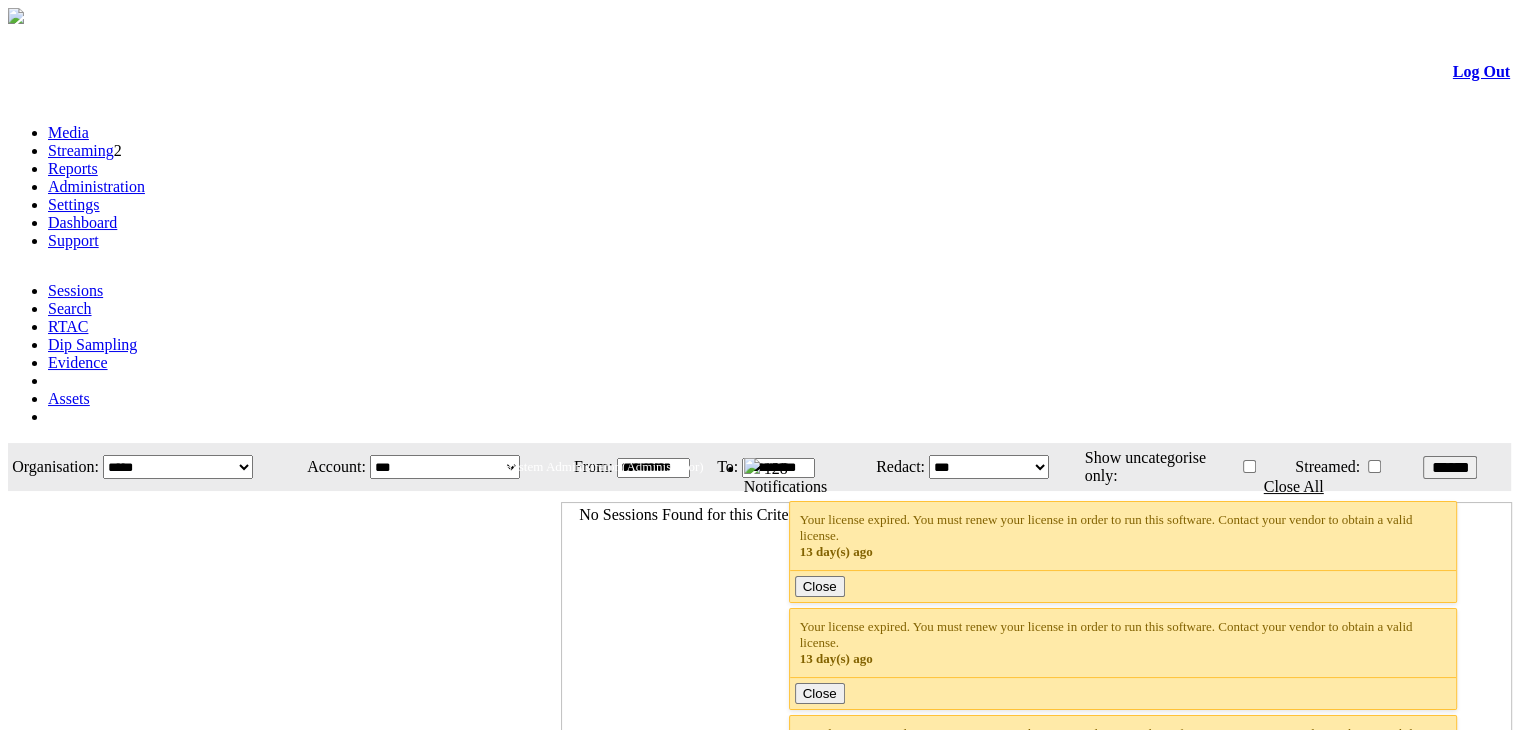 click on "Streaming" at bounding box center (81, 150) 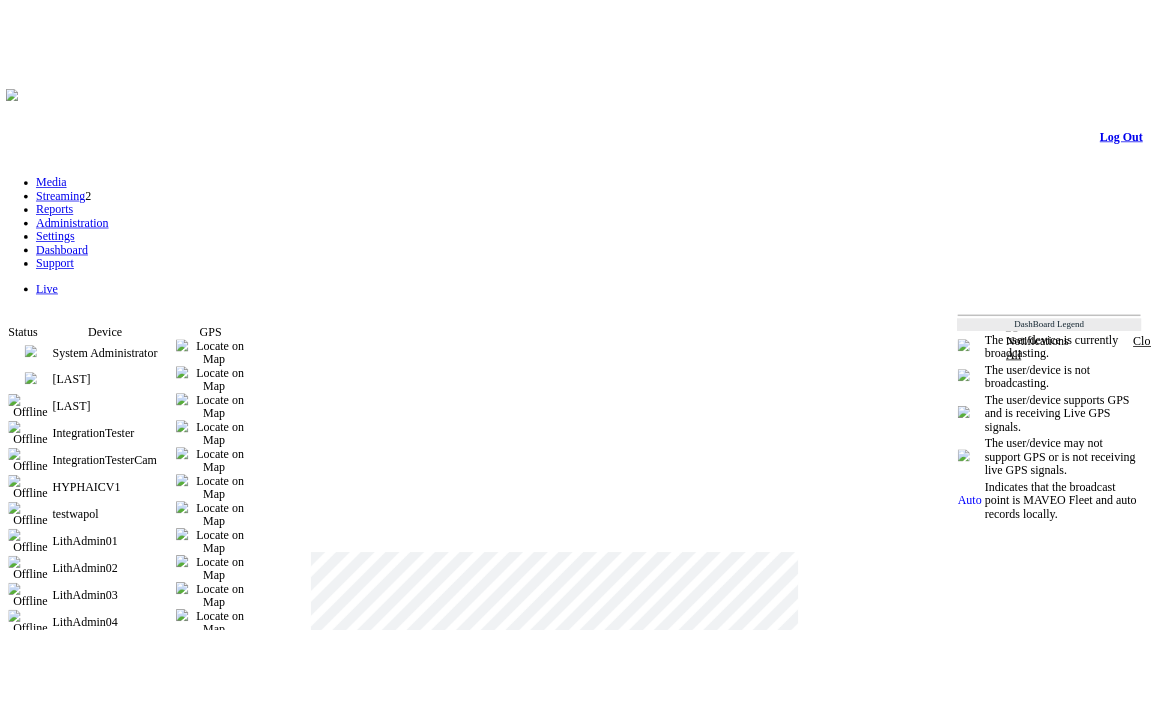scroll, scrollTop: 0, scrollLeft: 0, axis: both 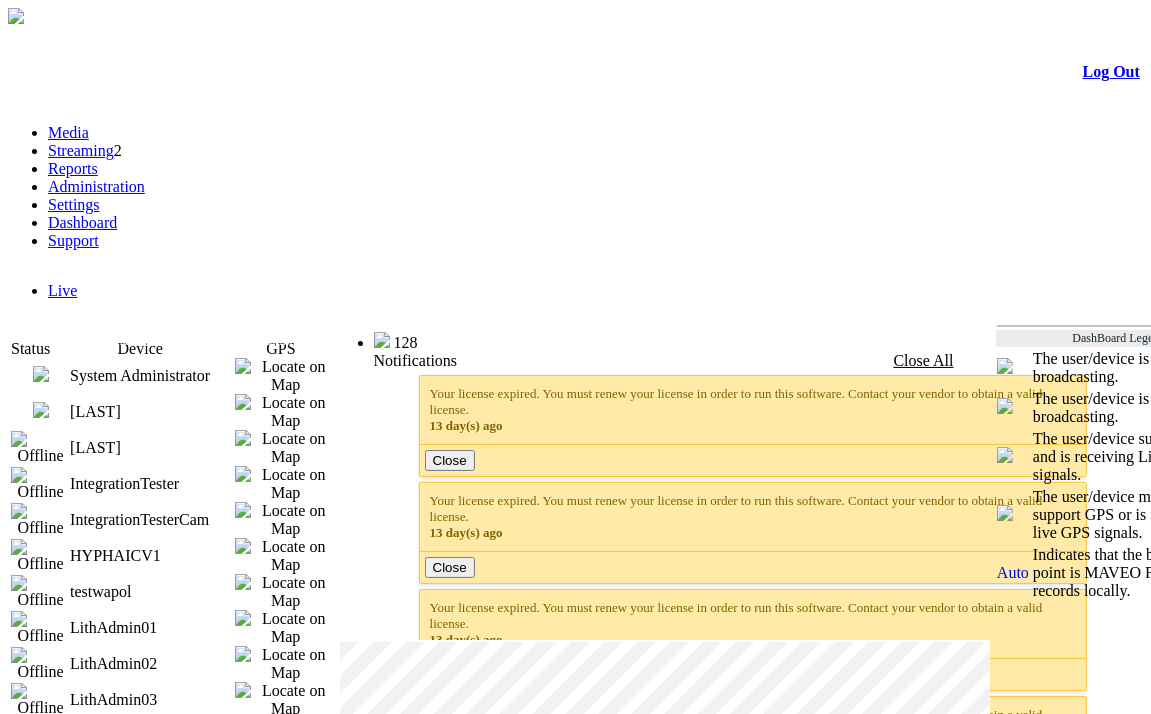 click at bounding box center [41, 410] 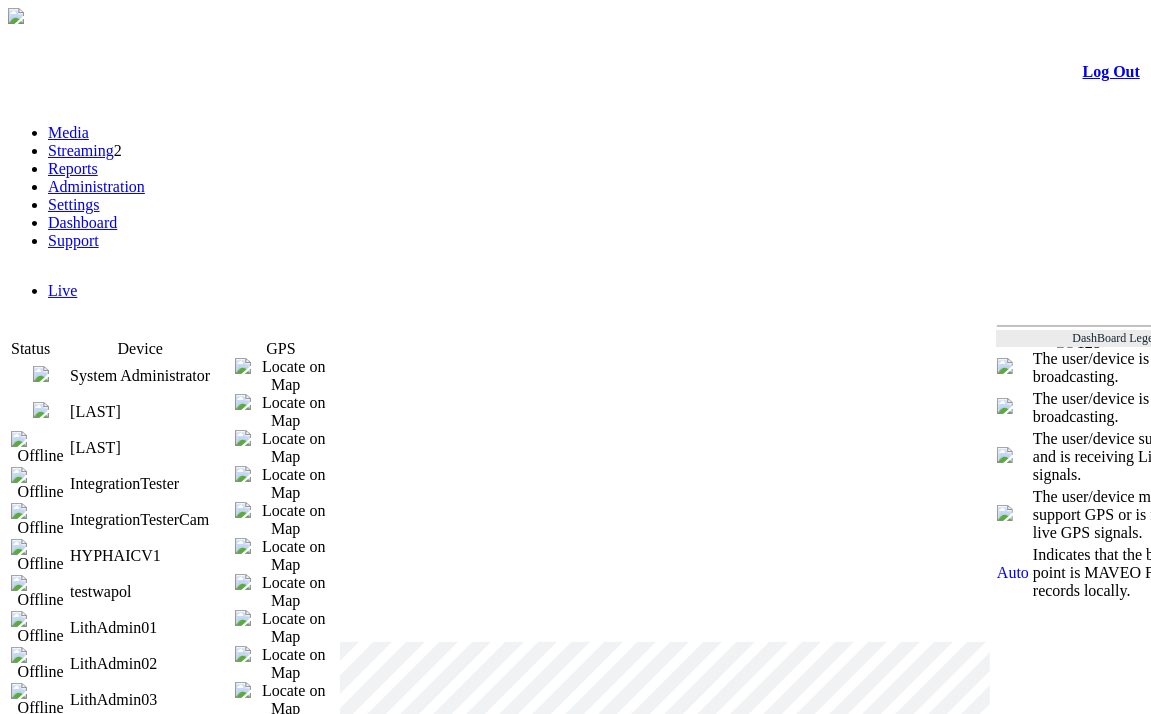 click at bounding box center [41, 374] 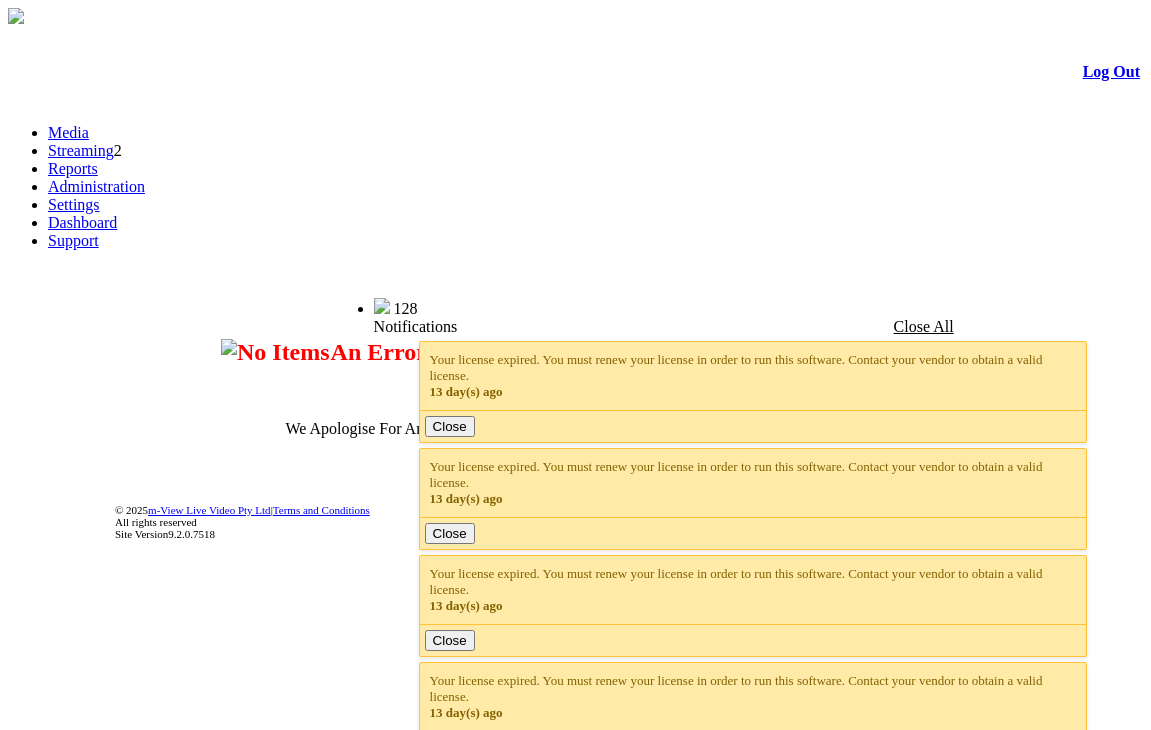 scroll, scrollTop: 0, scrollLeft: 0, axis: both 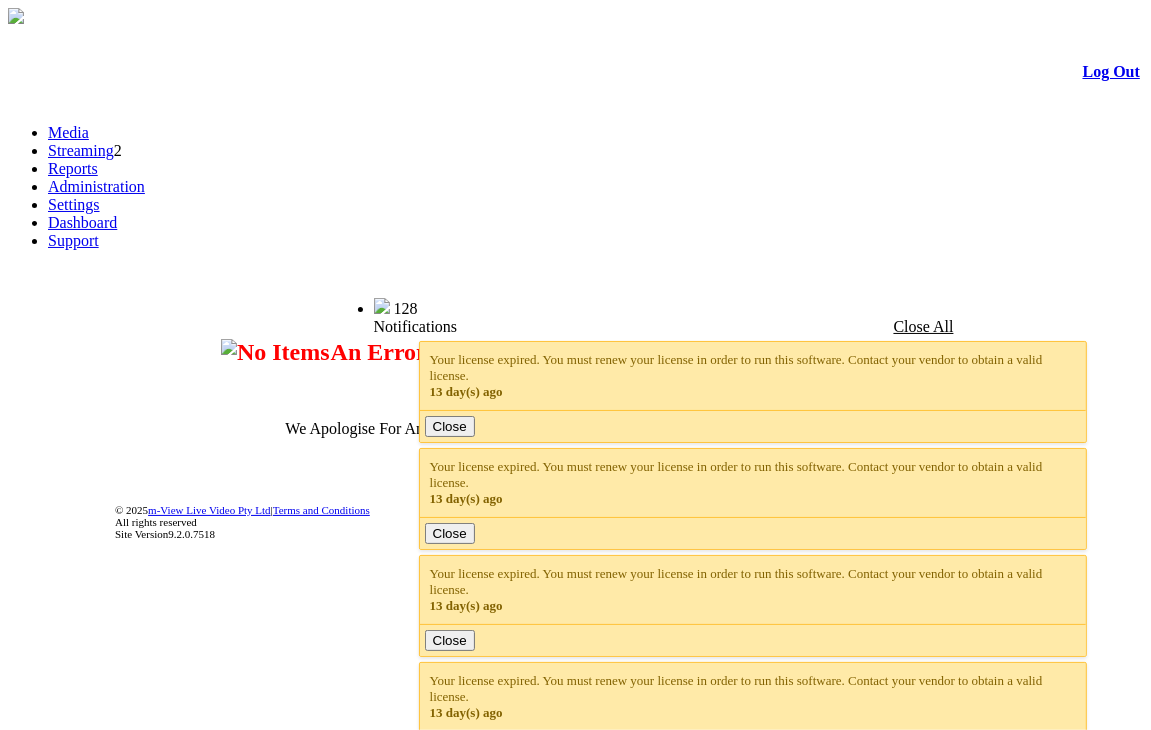 click on "Streaming" at bounding box center [81, 150] 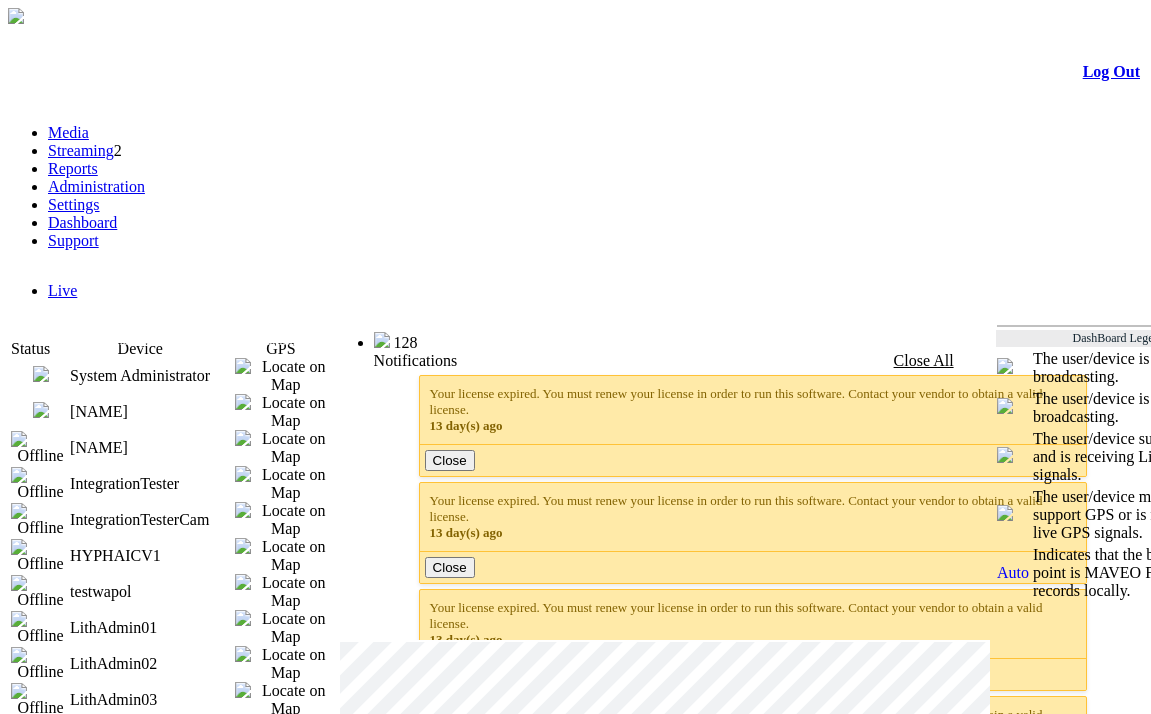scroll, scrollTop: 0, scrollLeft: 0, axis: both 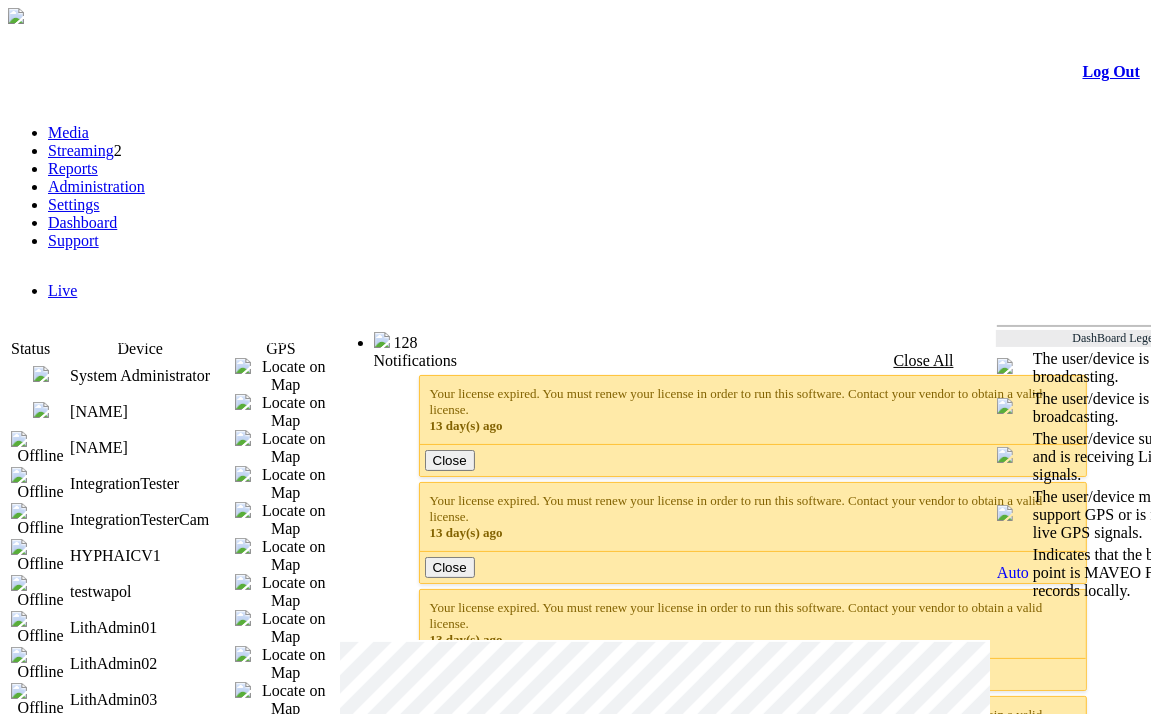 click at bounding box center (41, 410) 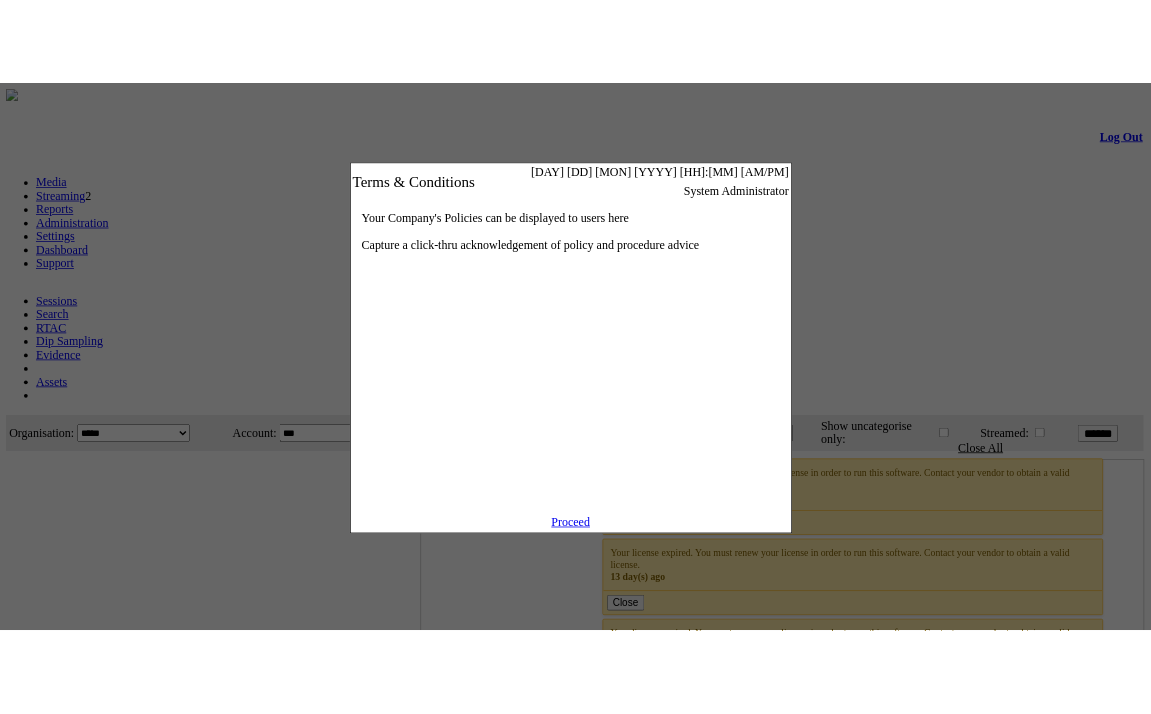 scroll, scrollTop: 0, scrollLeft: 0, axis: both 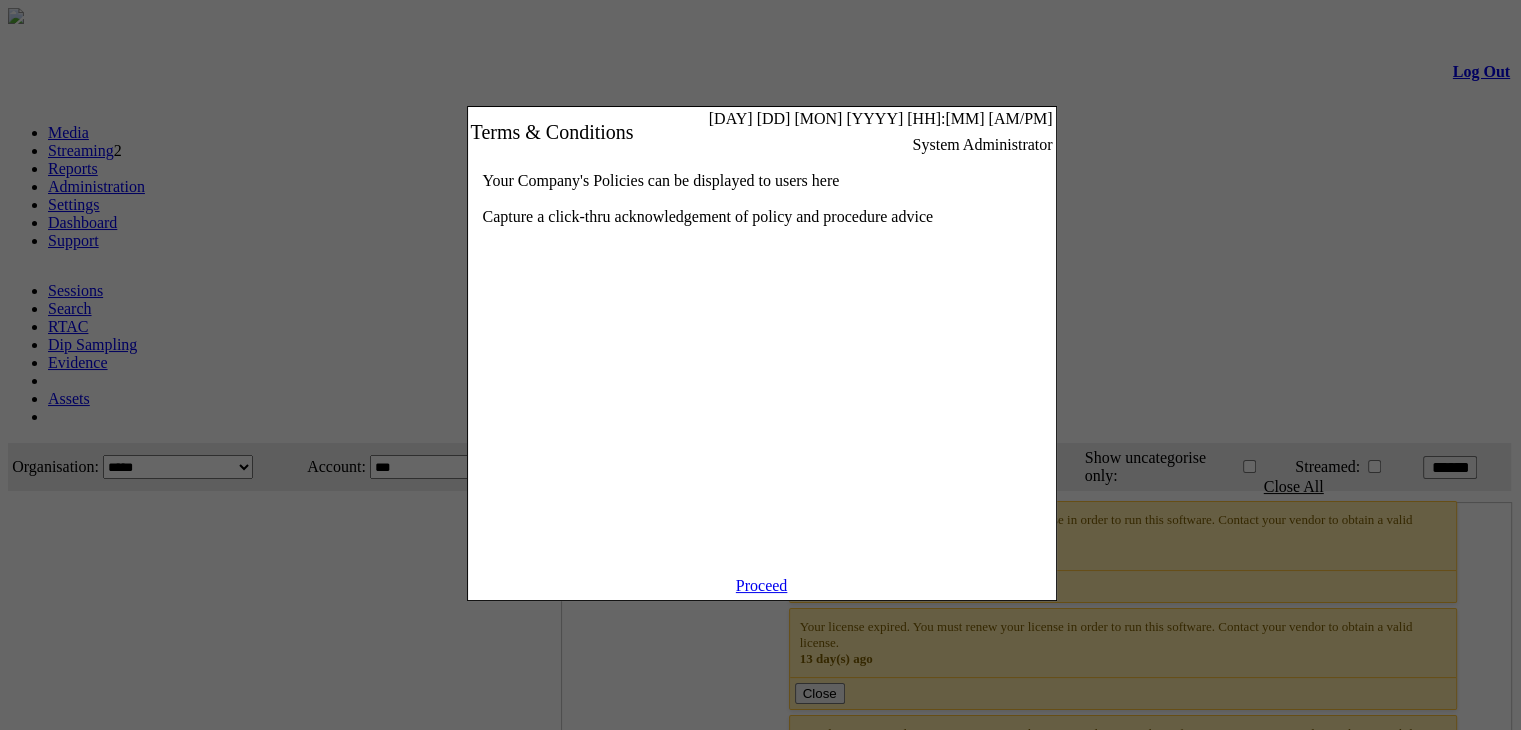 click on "Proceed" at bounding box center [762, 585] 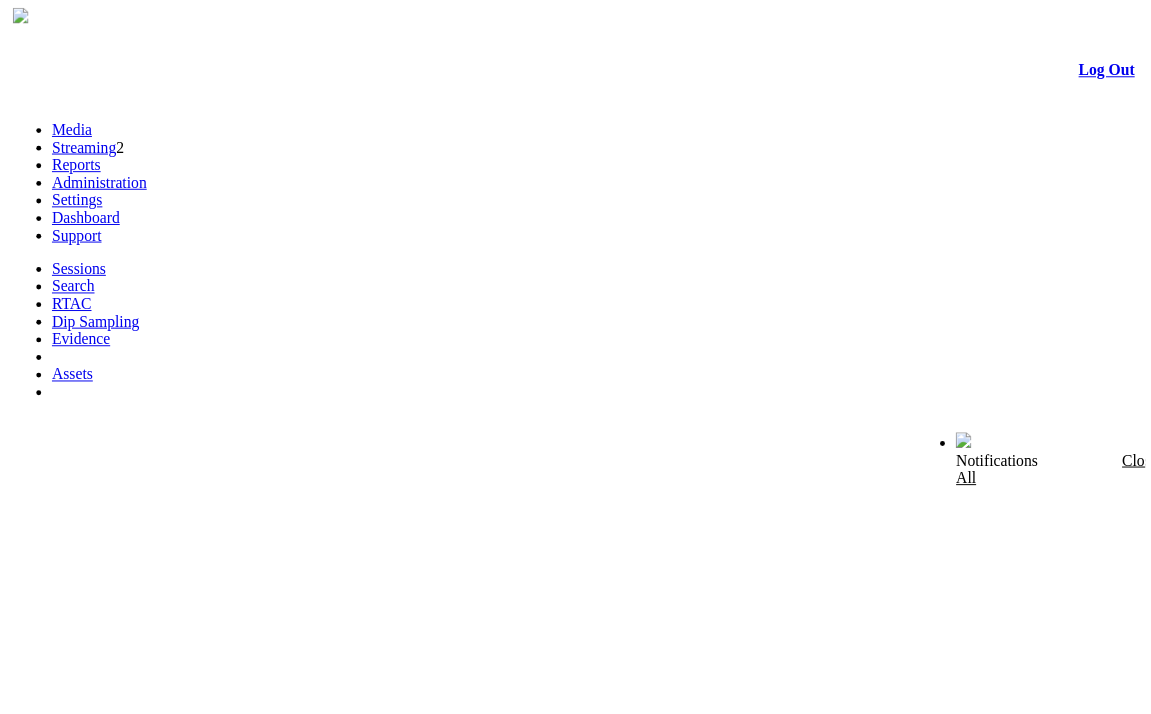 scroll, scrollTop: 0, scrollLeft: 0, axis: both 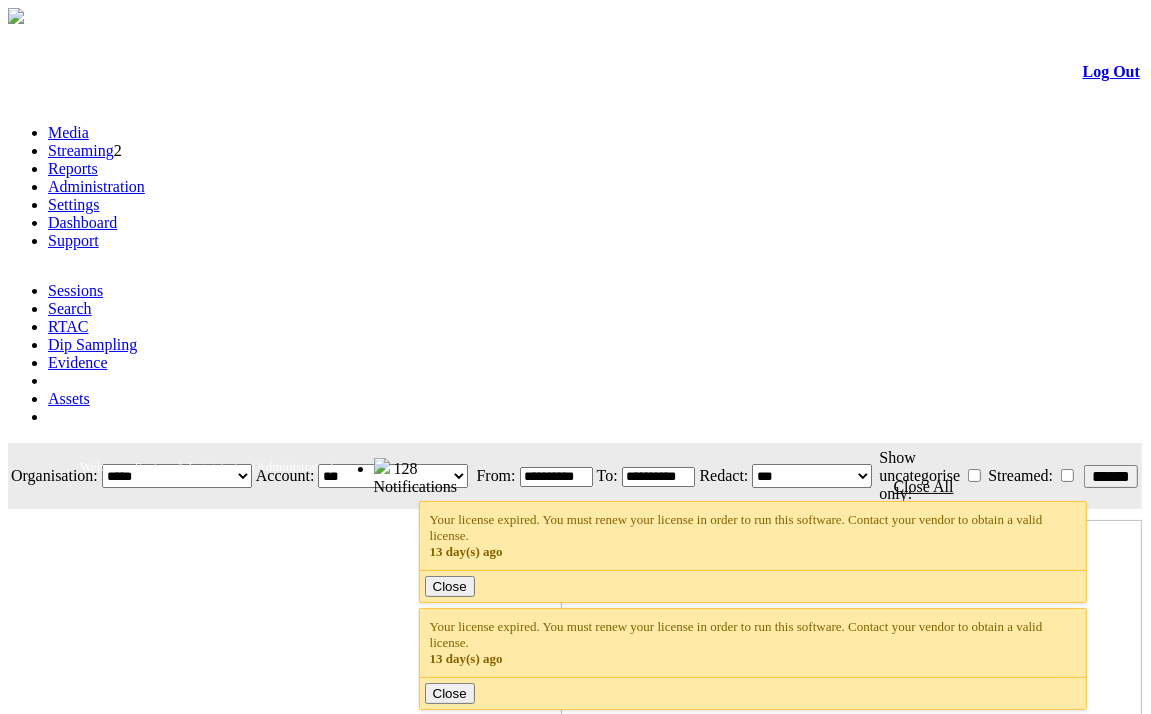click on "Streaming" at bounding box center (81, 150) 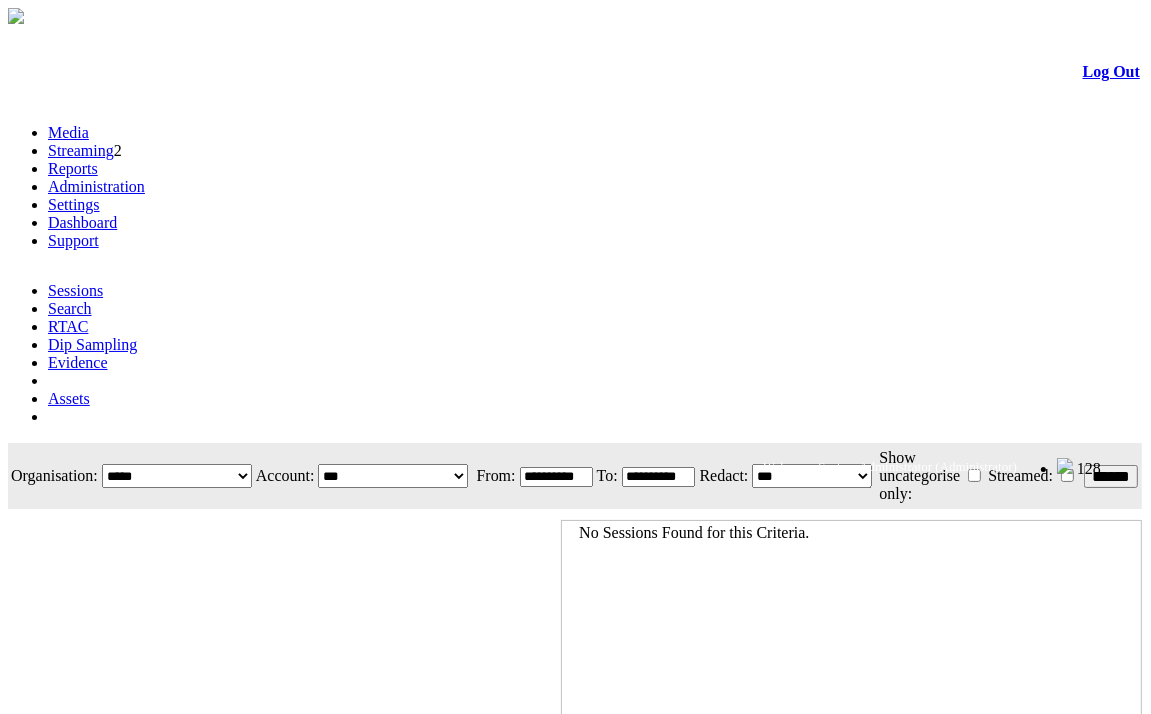 click at bounding box center (1065, 466) 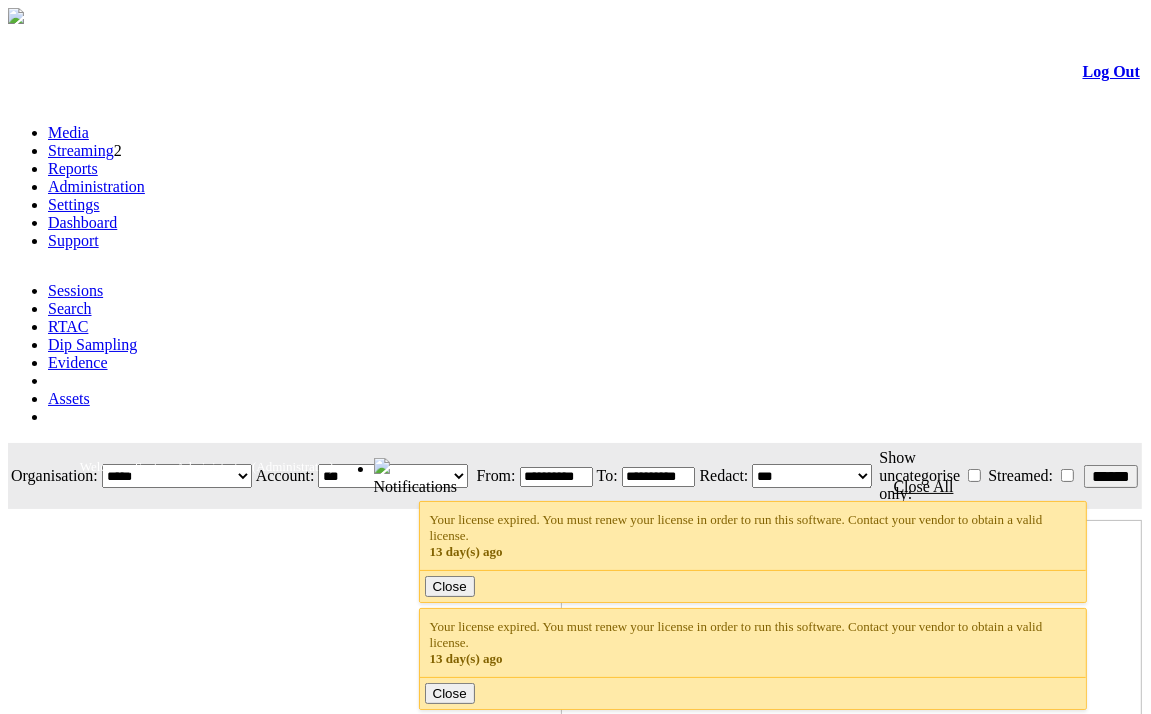 click on "Close" at bounding box center (753, 586) 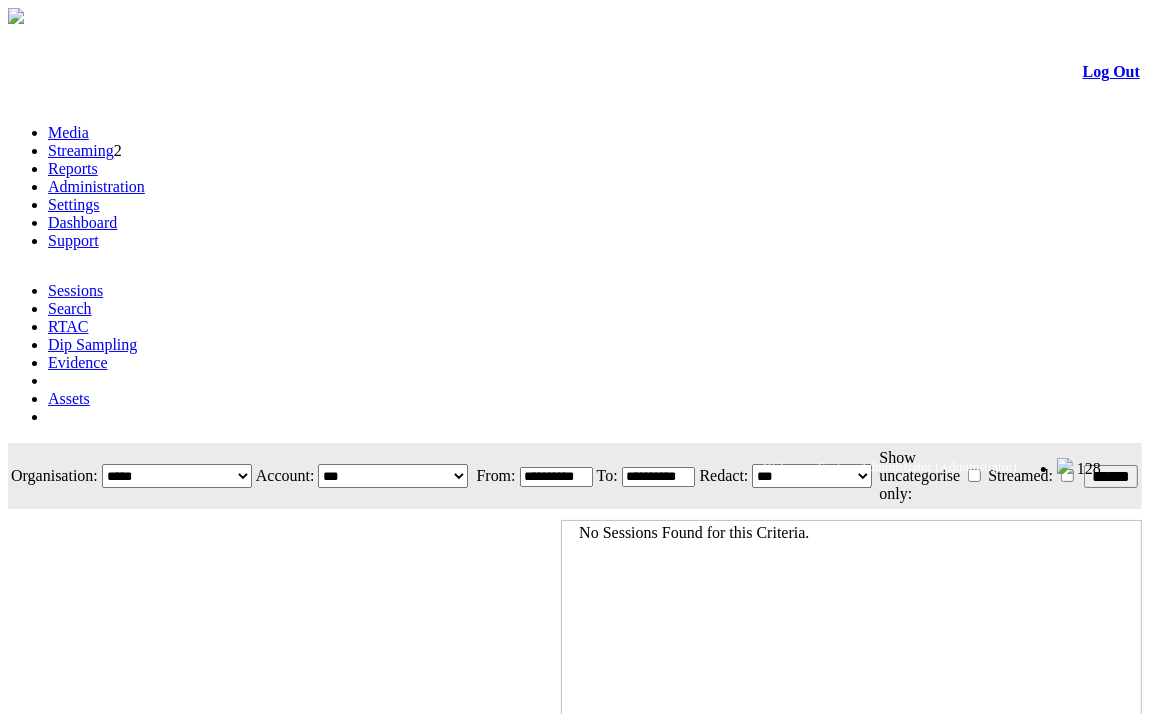 click on "Streaming" at bounding box center (81, 150) 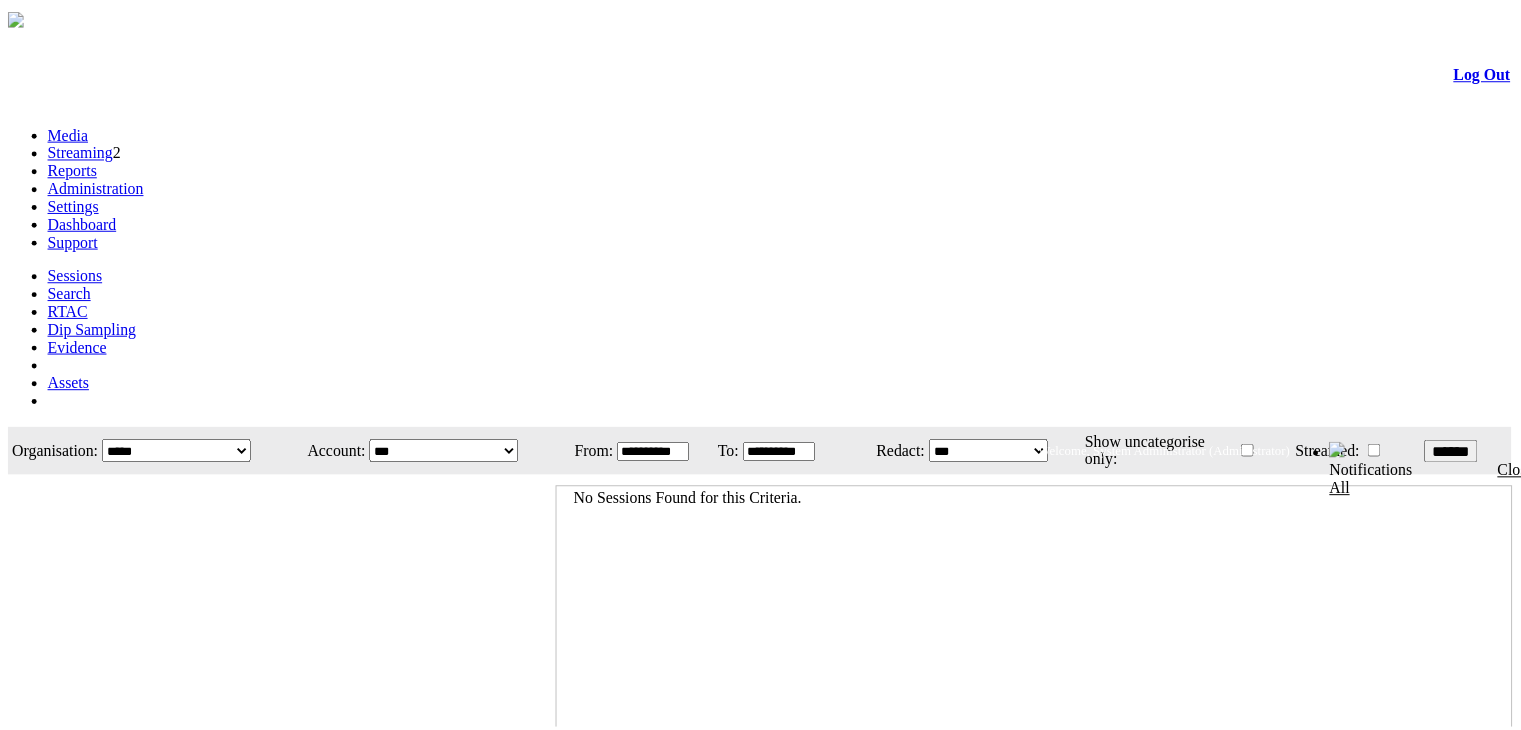 scroll, scrollTop: 0, scrollLeft: 0, axis: both 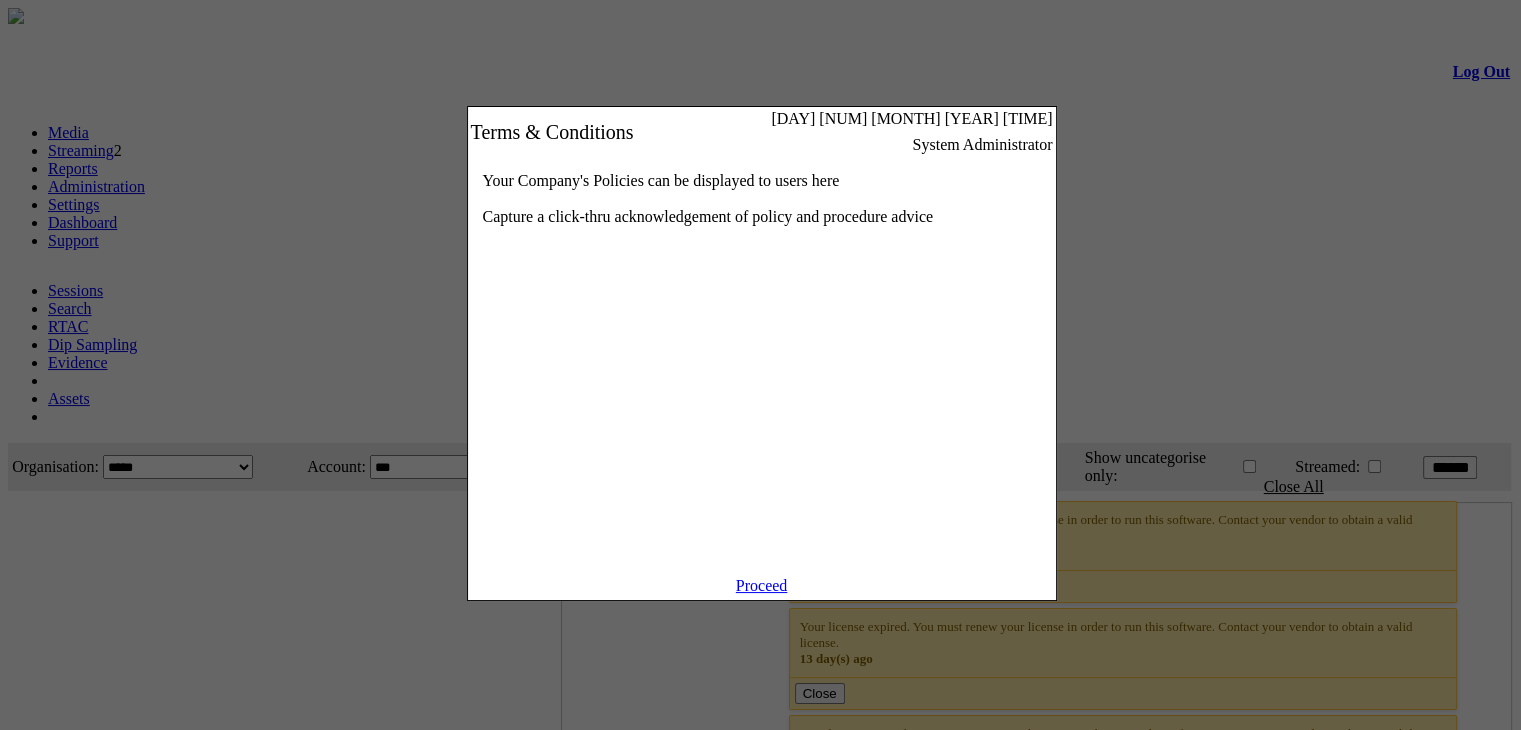 click on "Proceed" at bounding box center (762, 585) 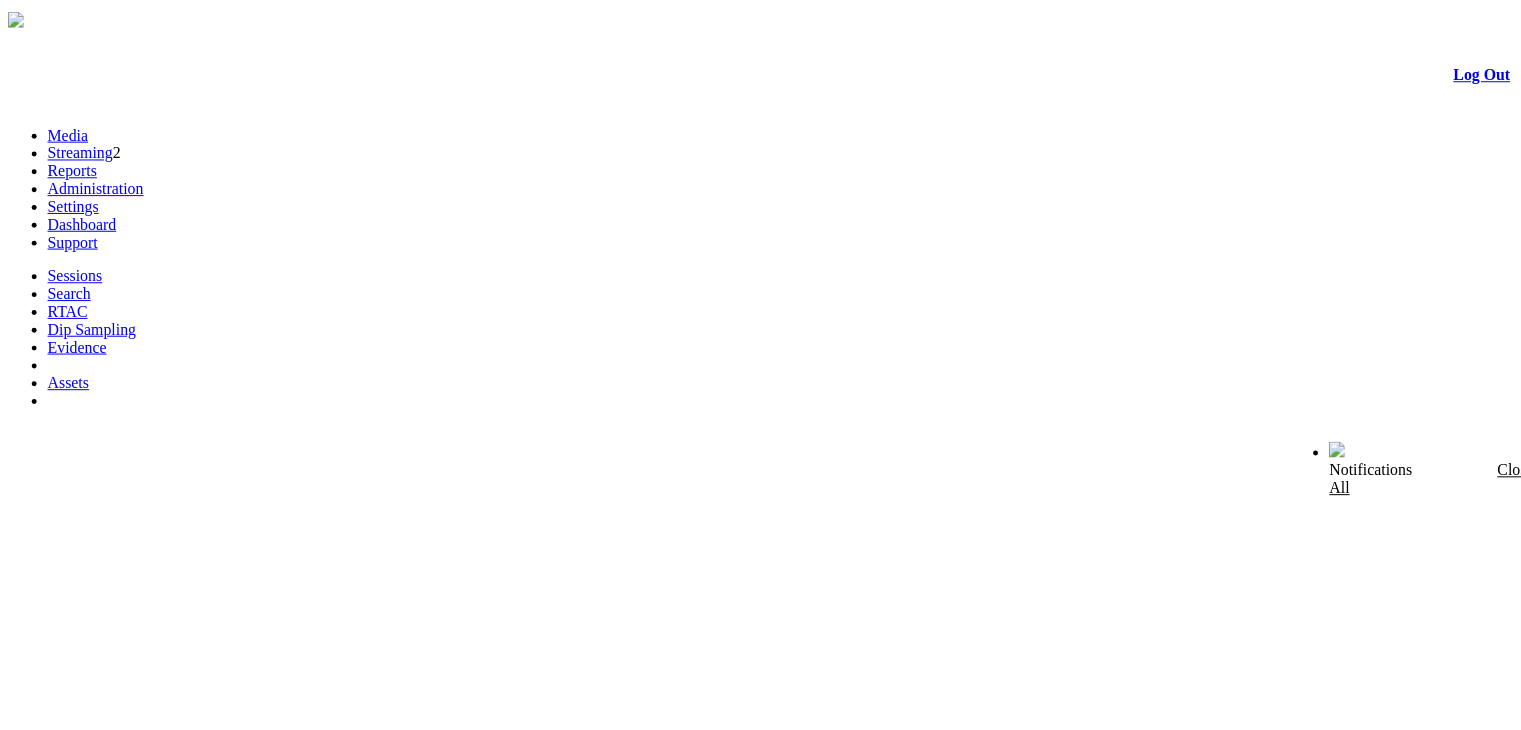 scroll, scrollTop: 0, scrollLeft: 0, axis: both 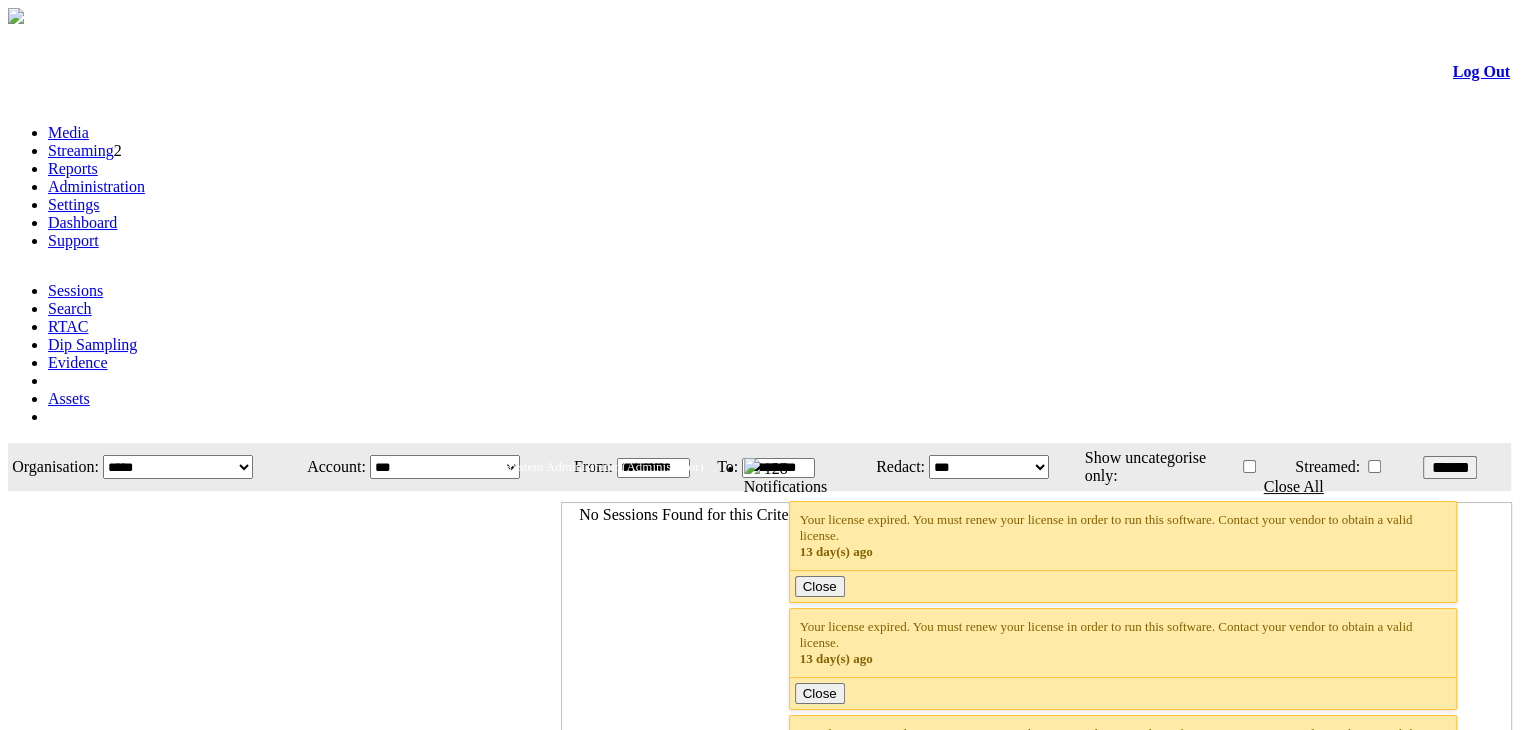 click on "Streaming" at bounding box center [81, 150] 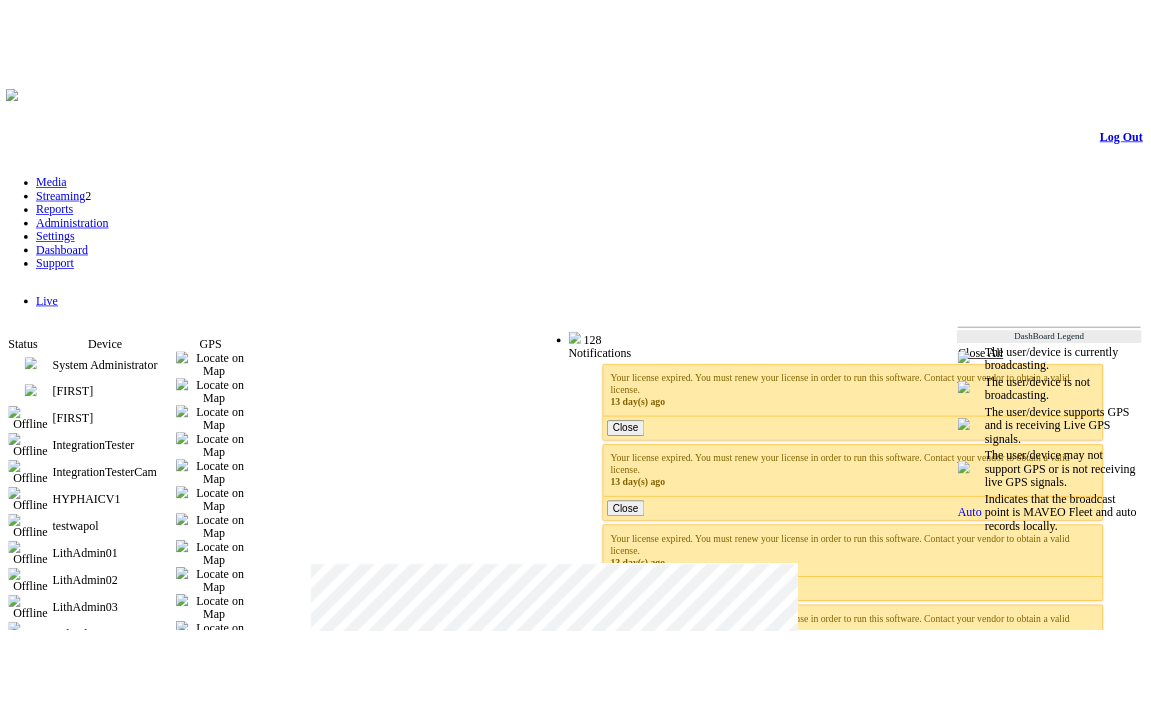 scroll, scrollTop: 0, scrollLeft: 0, axis: both 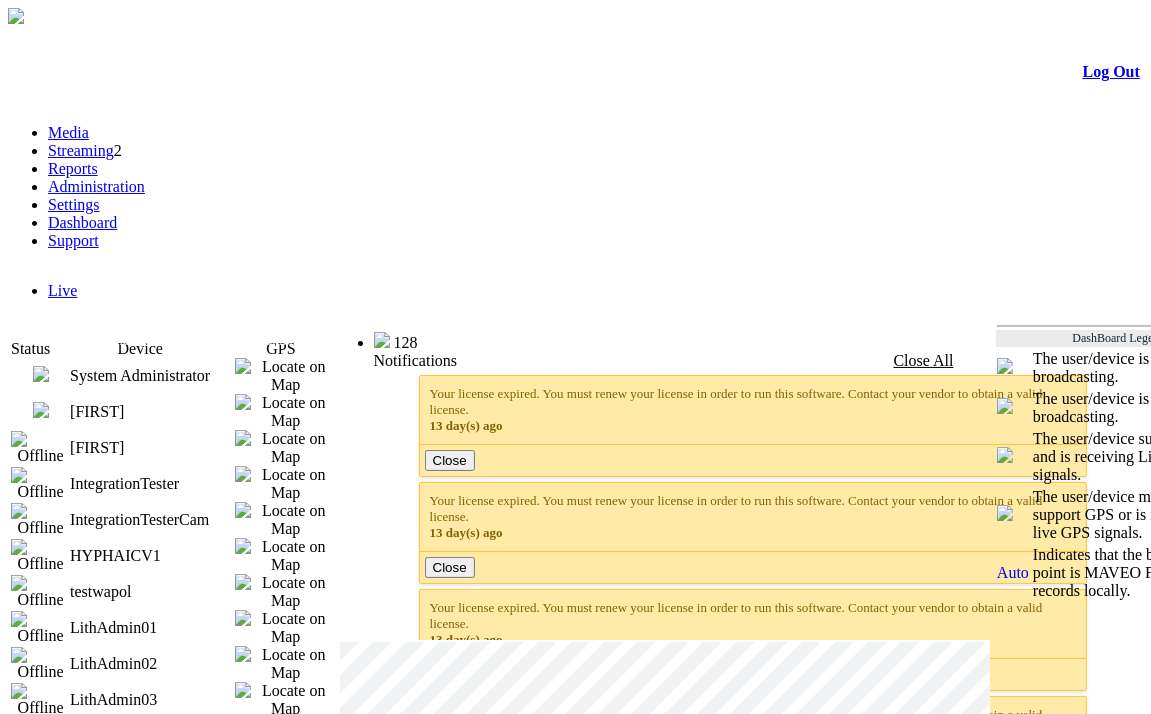 click at bounding box center (41, 410) 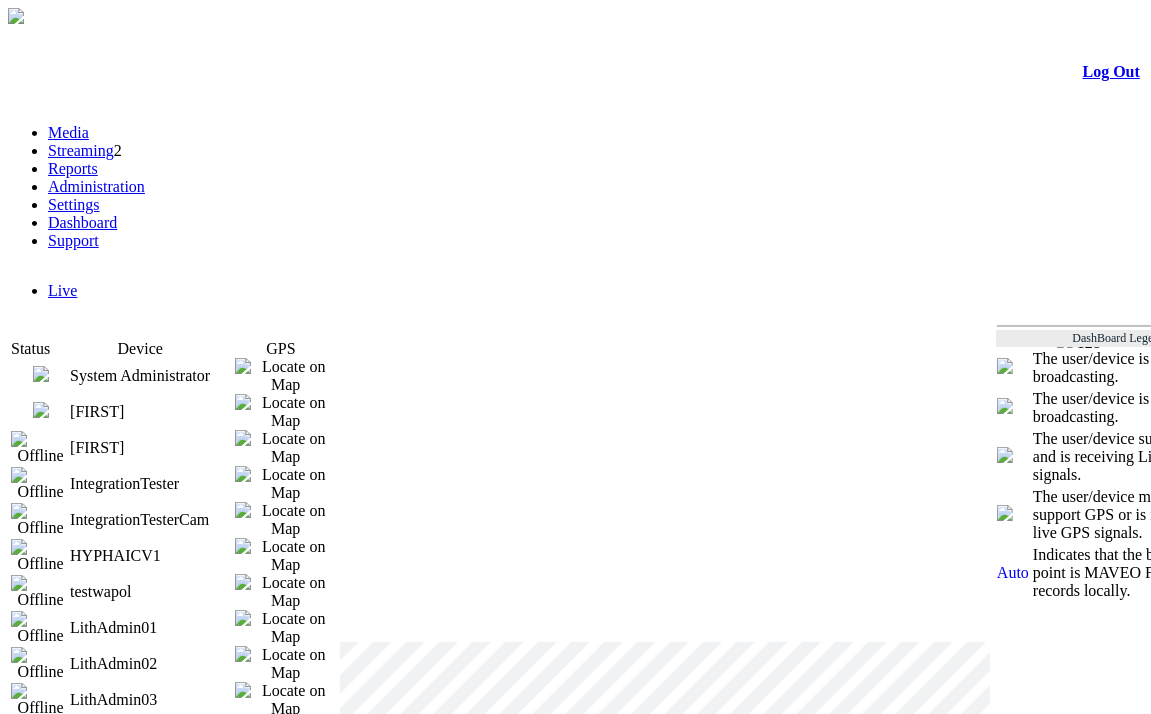 click at bounding box center (41, 410) 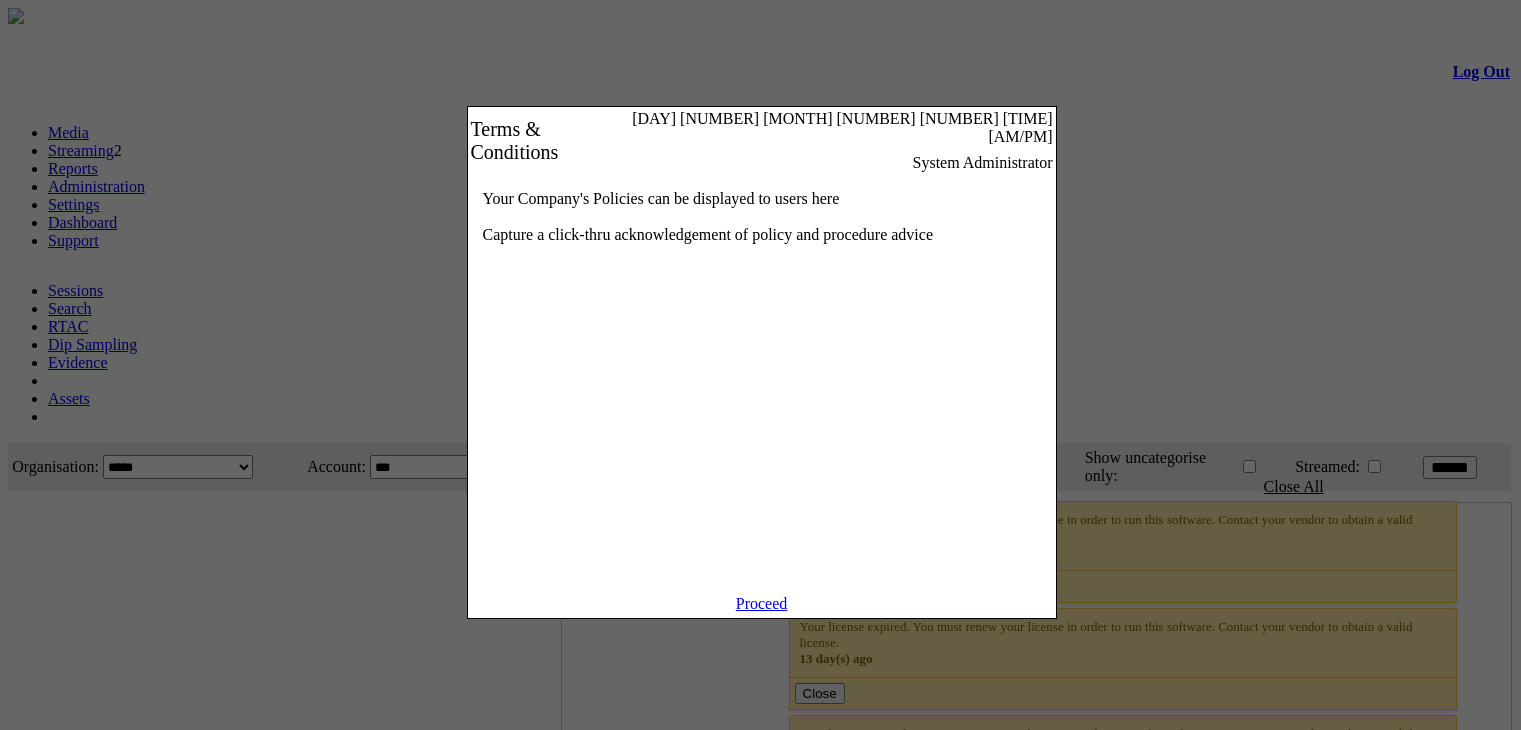 scroll, scrollTop: 0, scrollLeft: 0, axis: both 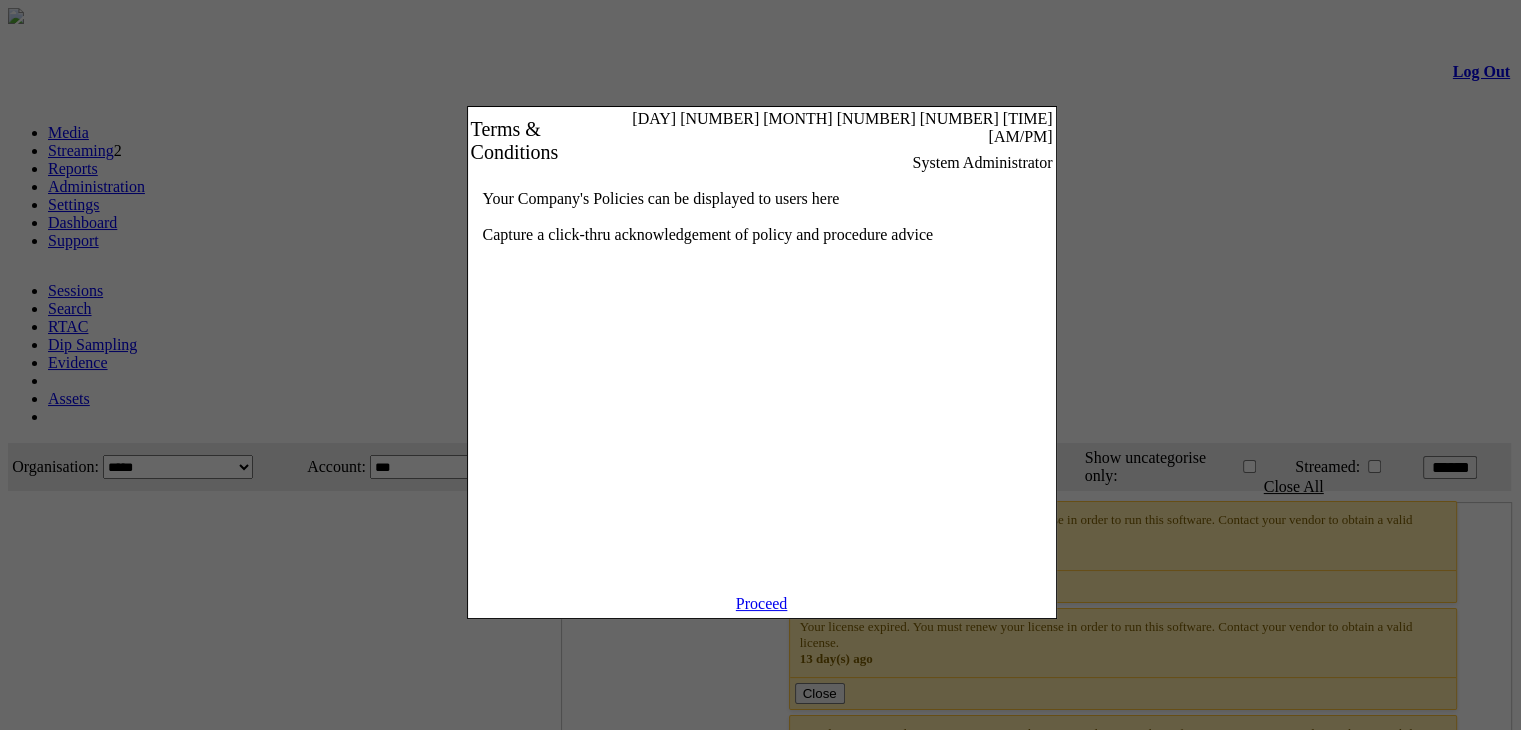 click on "Proceed" at bounding box center [762, 603] 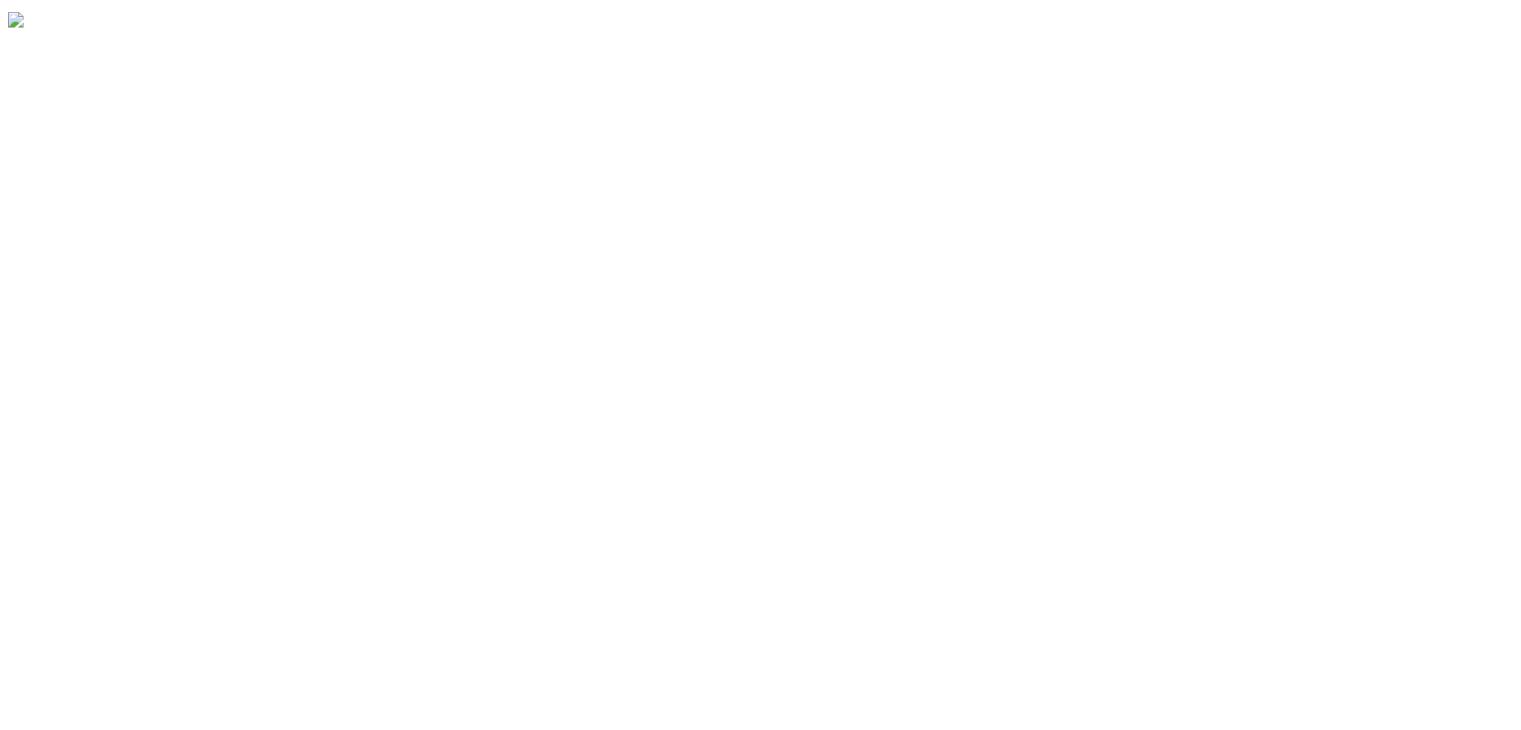 scroll, scrollTop: 0, scrollLeft: 0, axis: both 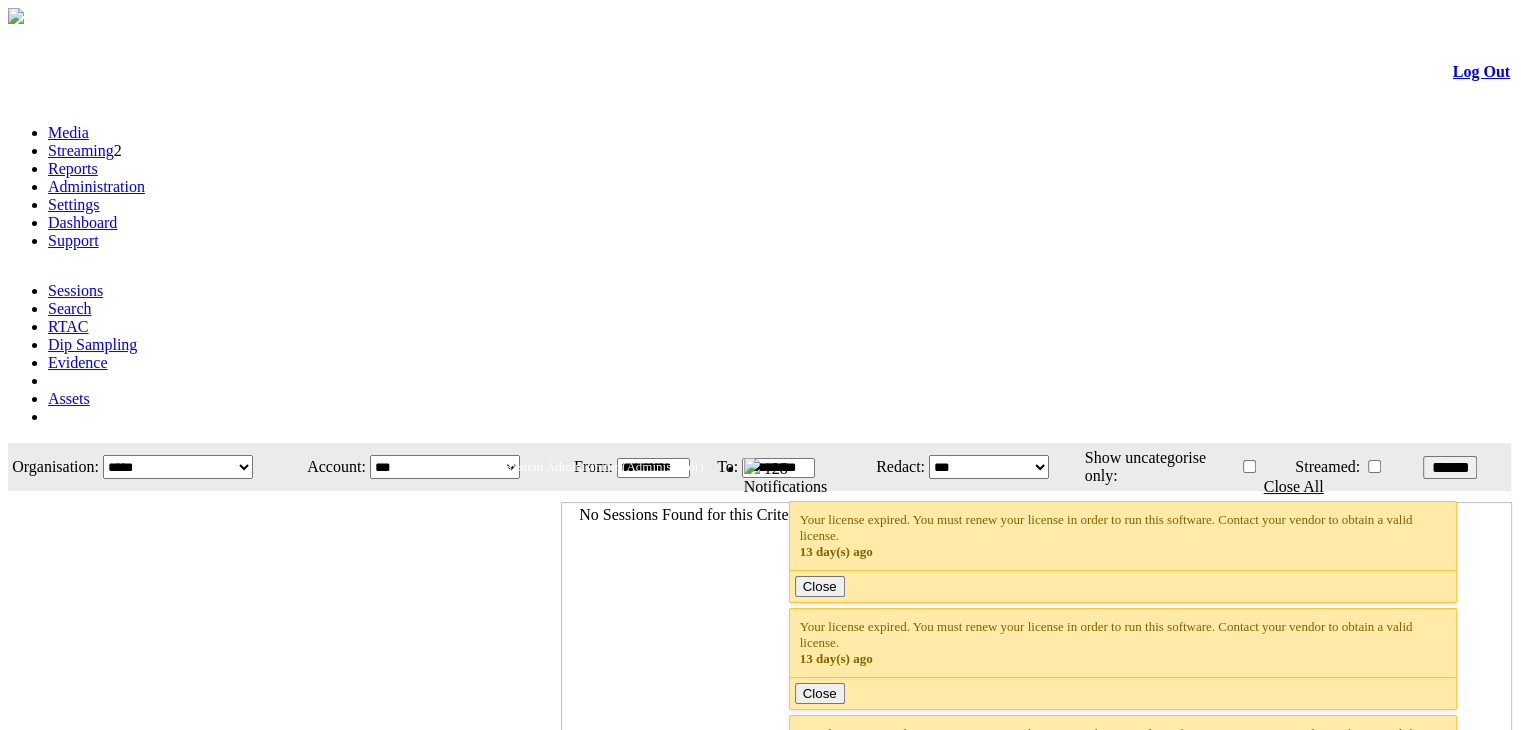 click on "Streaming" at bounding box center (81, 150) 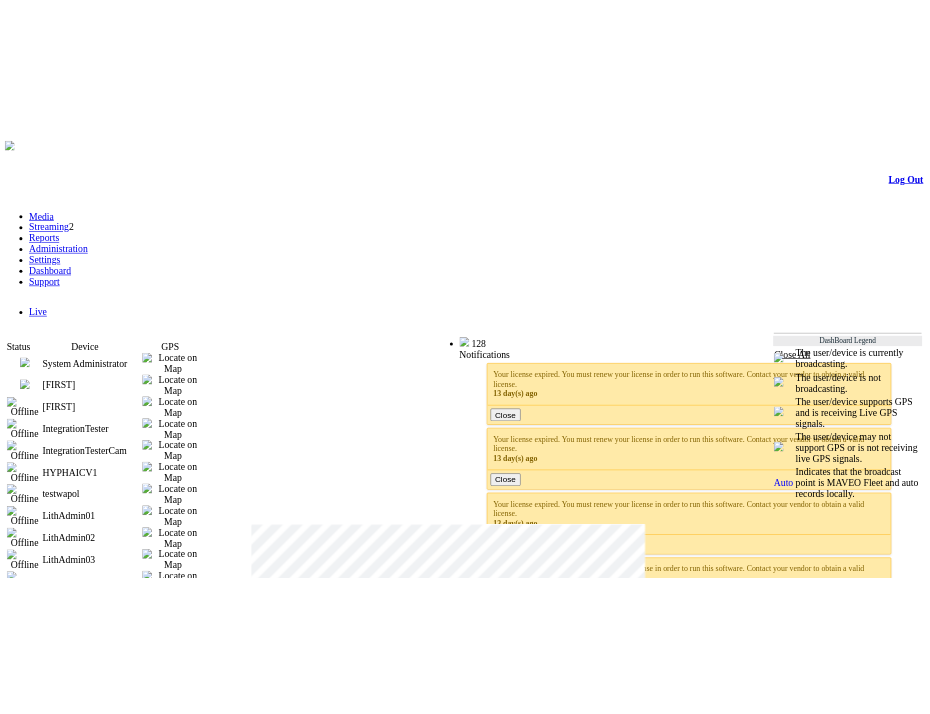 scroll, scrollTop: 0, scrollLeft: 0, axis: both 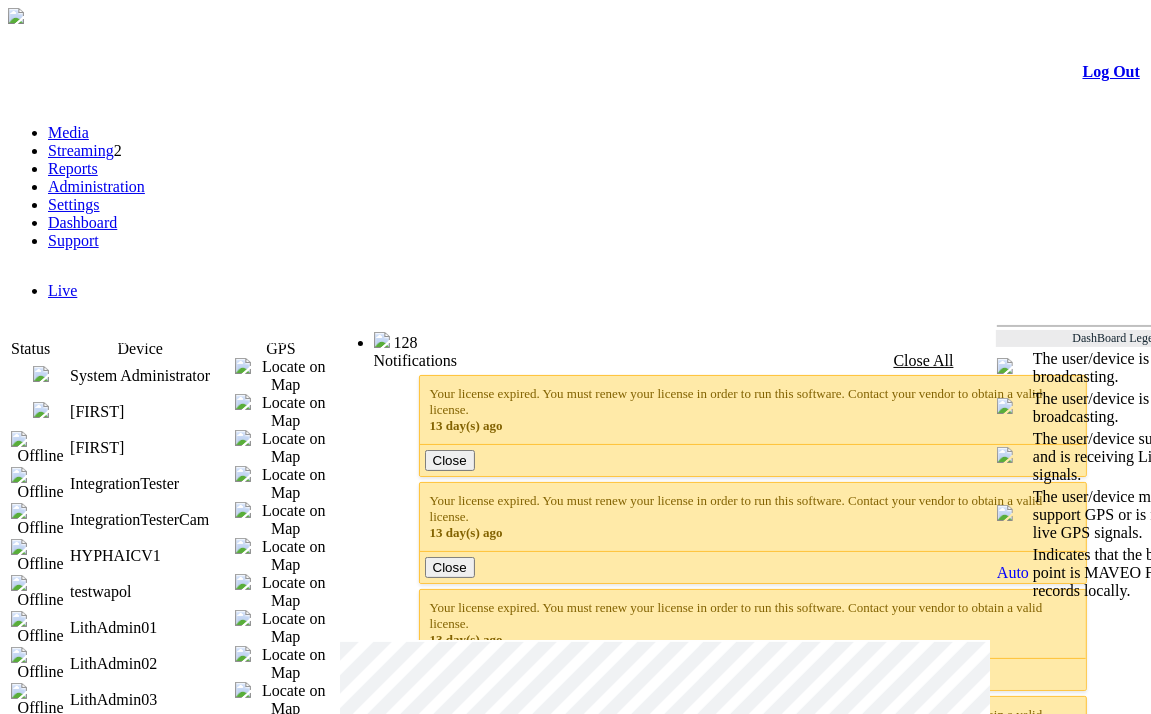 click at bounding box center [41, 410] 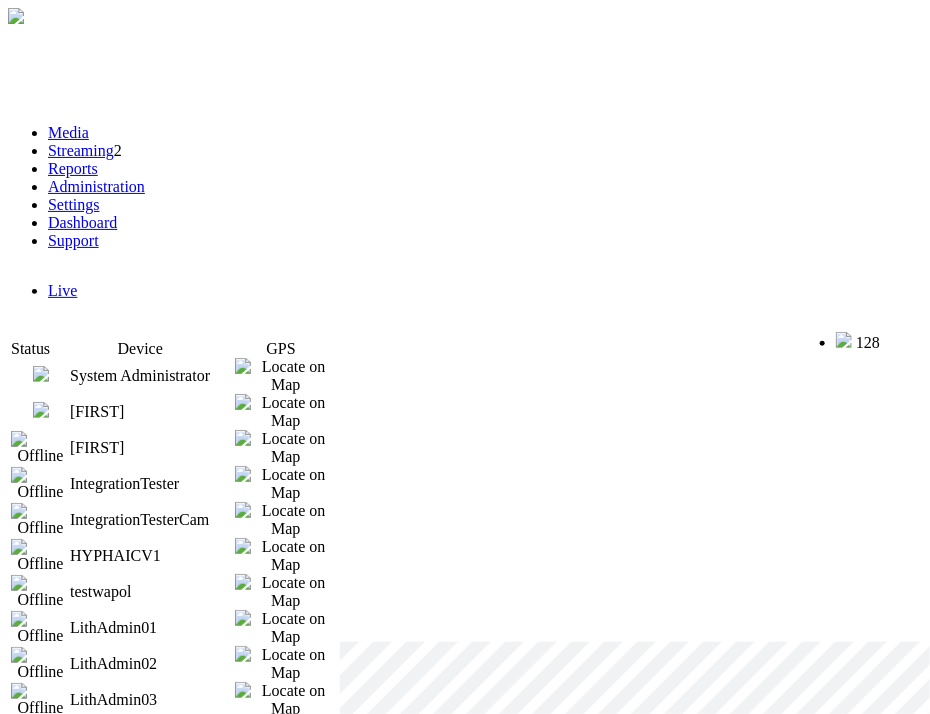 click at bounding box center [41, 410] 